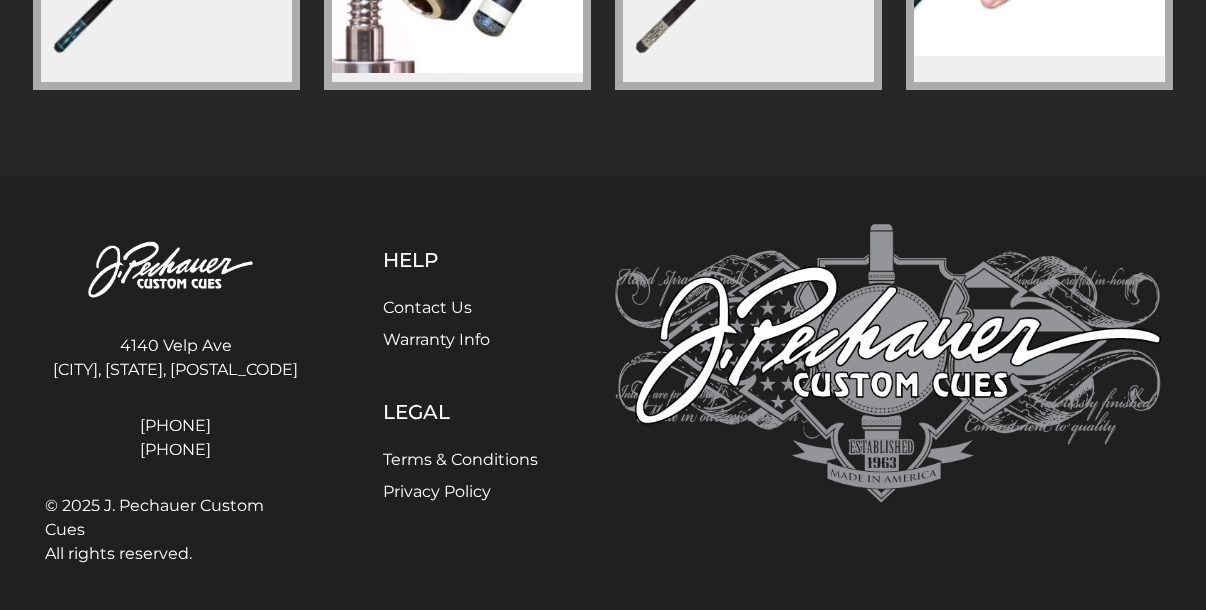 scroll, scrollTop: 3460, scrollLeft: 0, axis: vertical 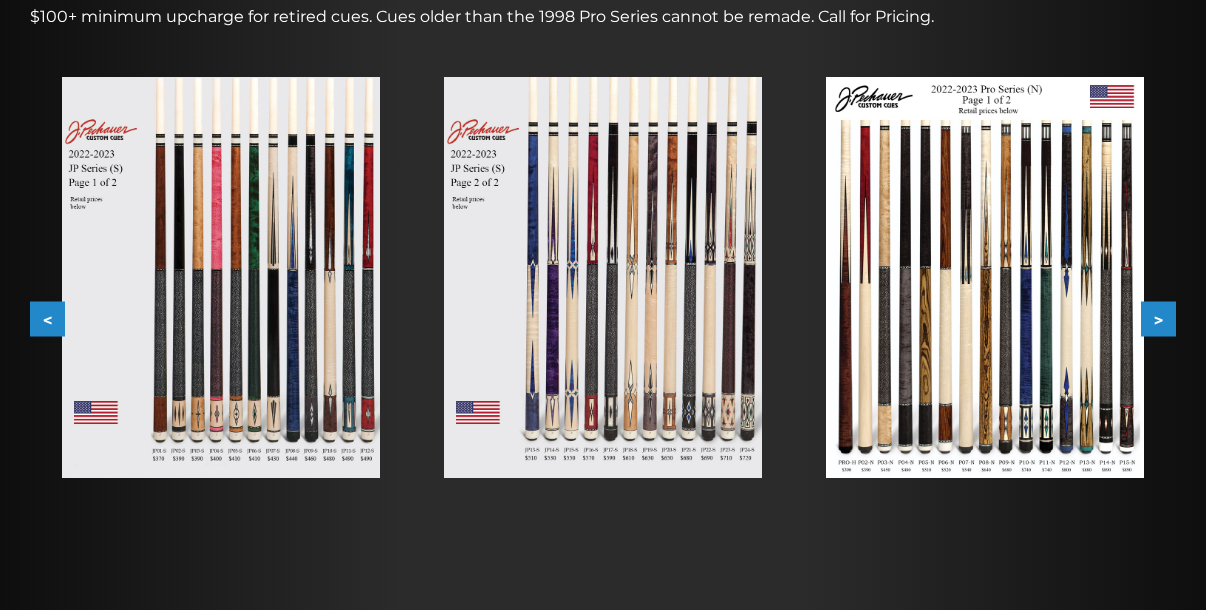 click on ">" at bounding box center (1158, 319) 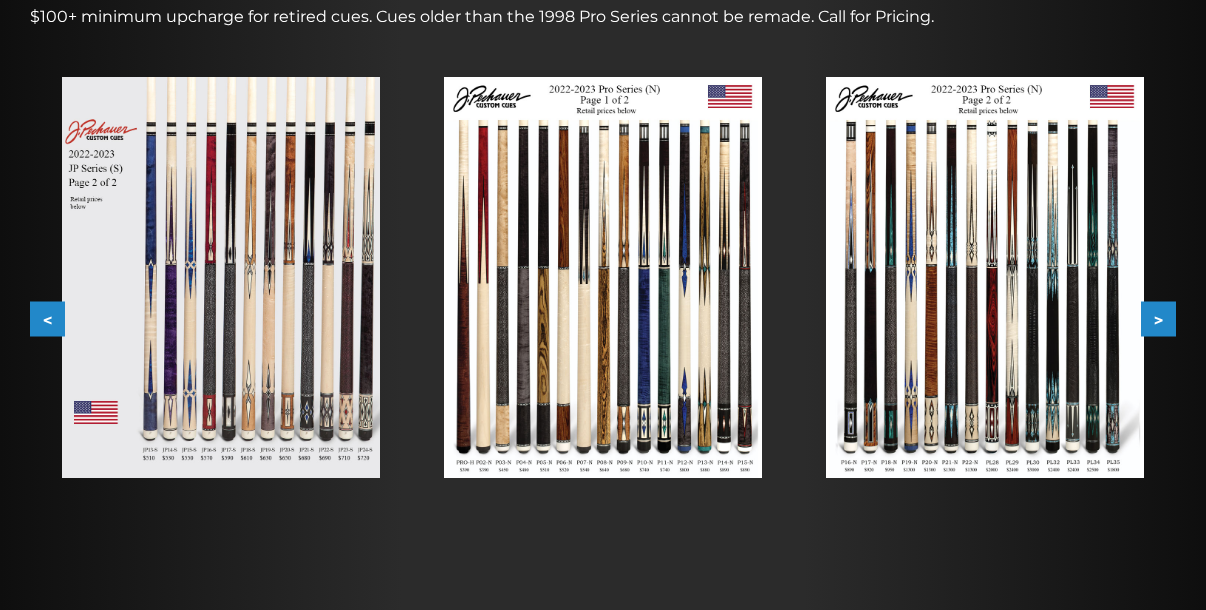 click on ">" at bounding box center (1158, 319) 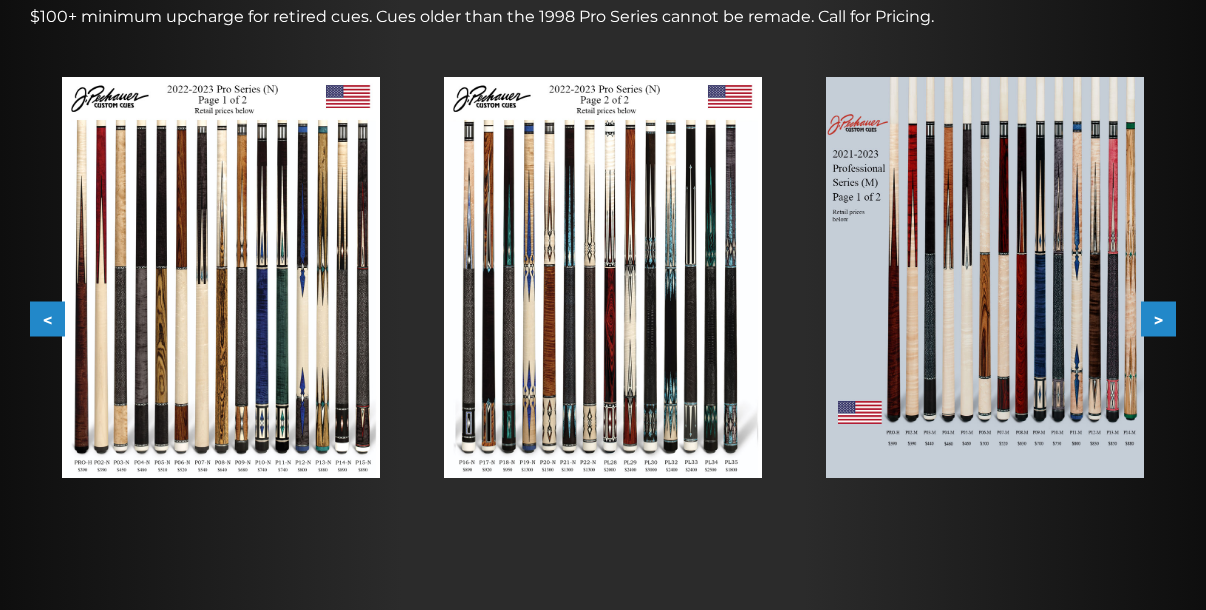 click on ">" at bounding box center [1158, 319] 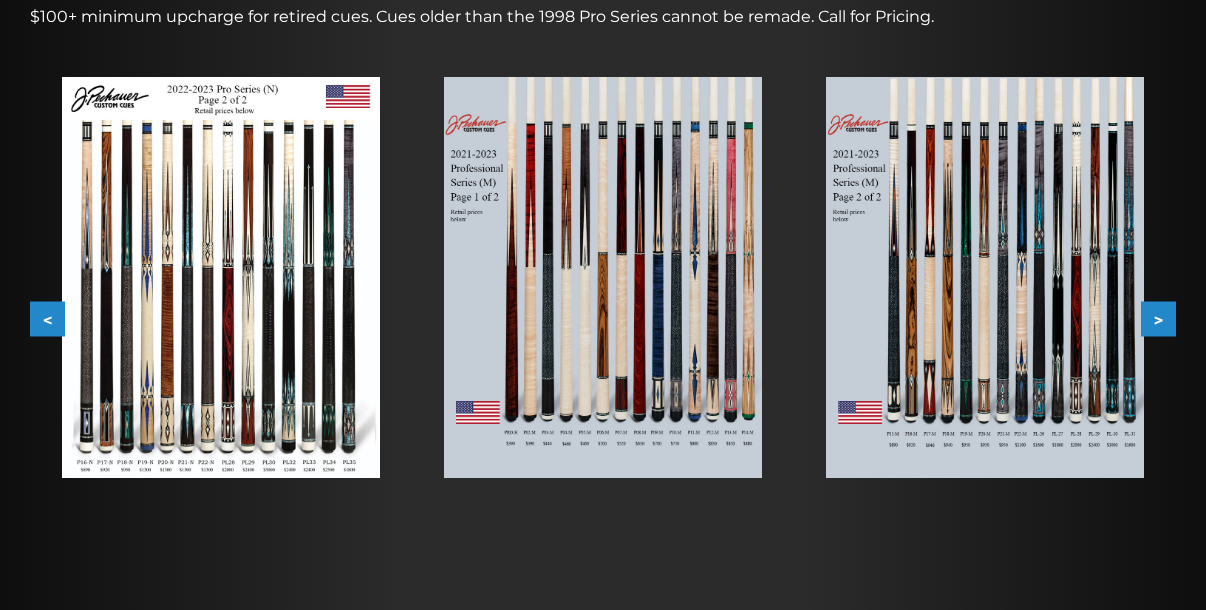 click on ">" at bounding box center (1158, 319) 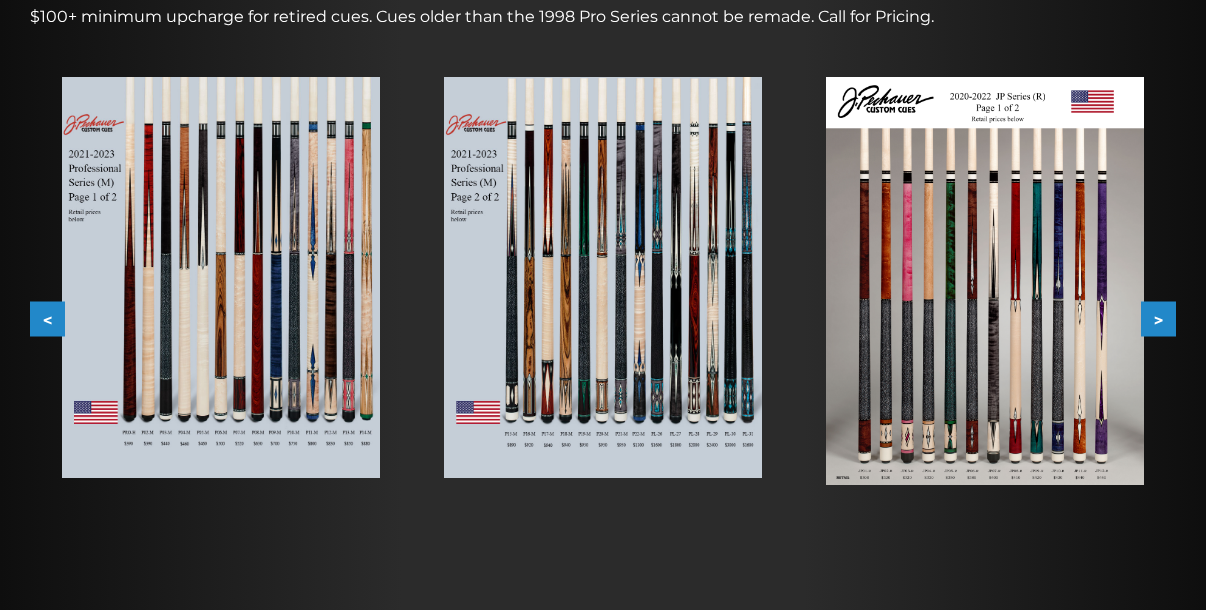 click on ">" at bounding box center (1158, 319) 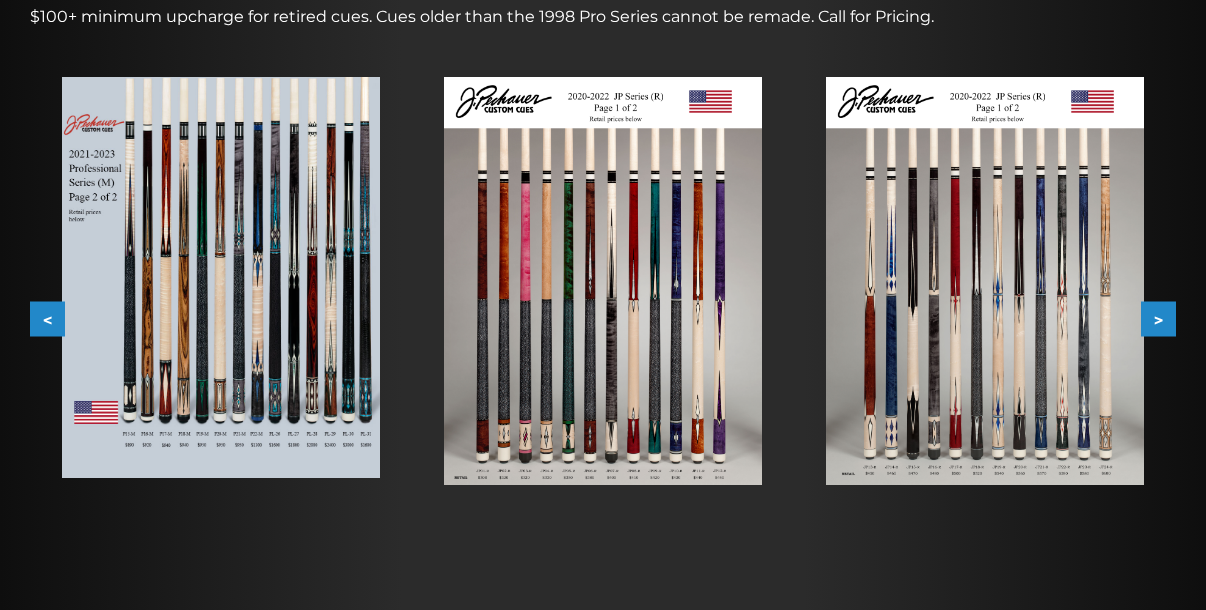 click on ">" at bounding box center [1158, 319] 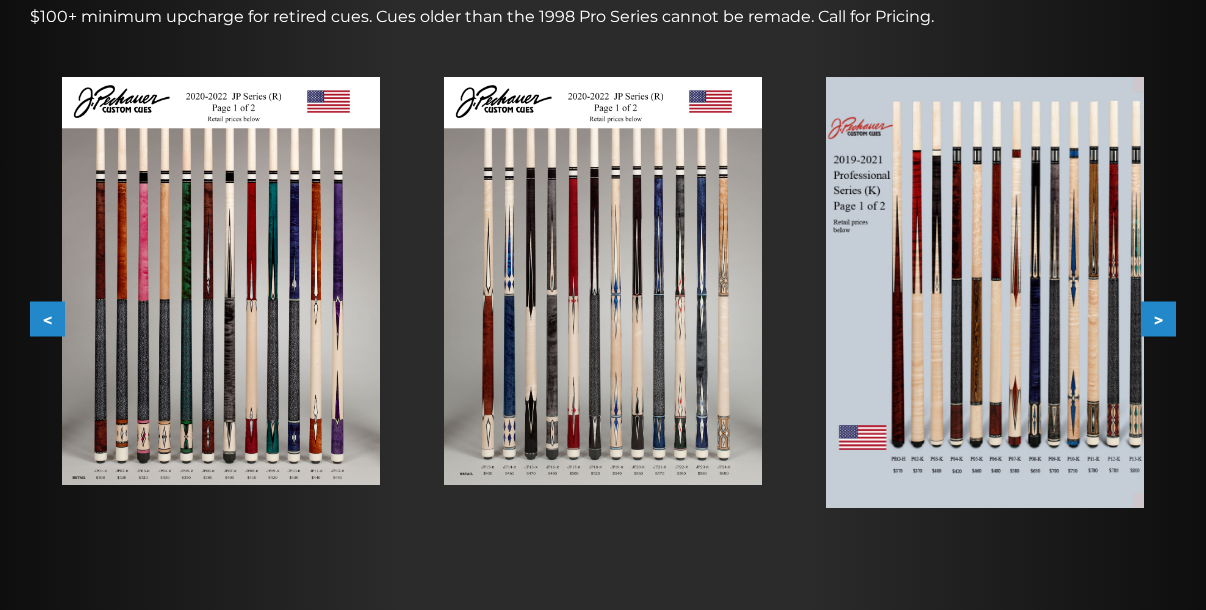 click on ">" at bounding box center (1158, 319) 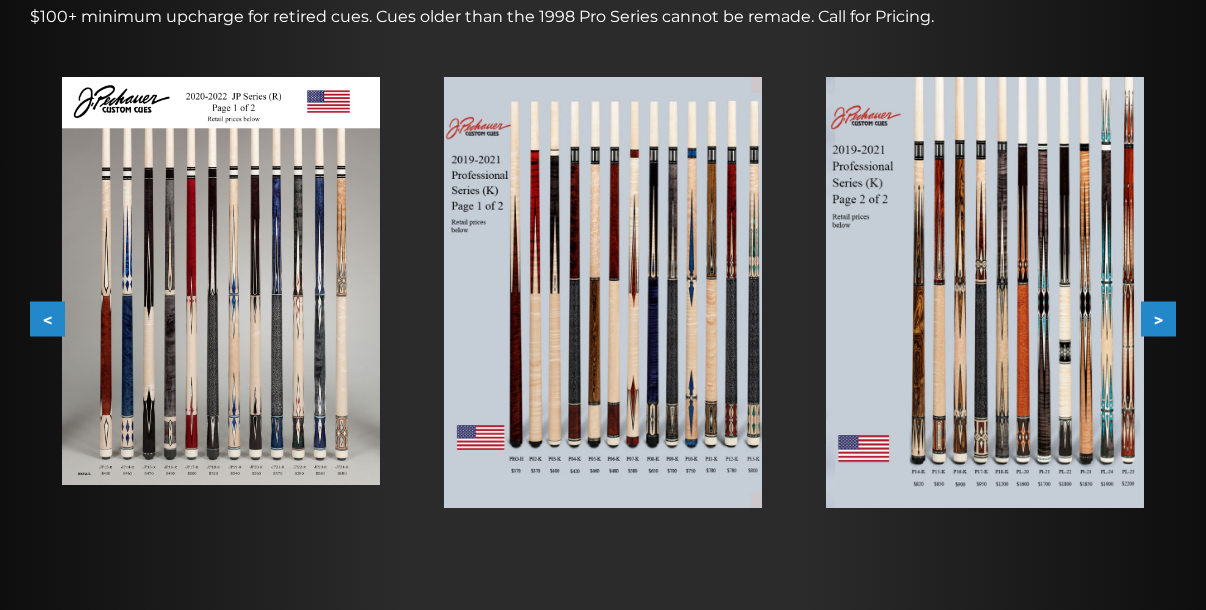 click on ">" at bounding box center (1158, 319) 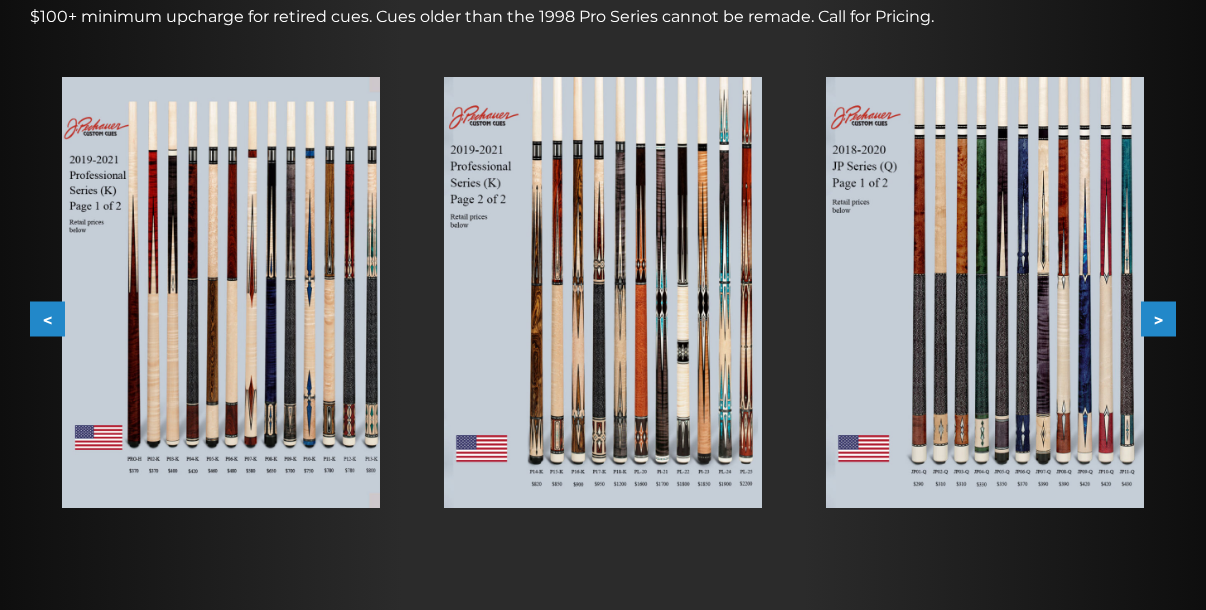 click on ">" at bounding box center [1158, 319] 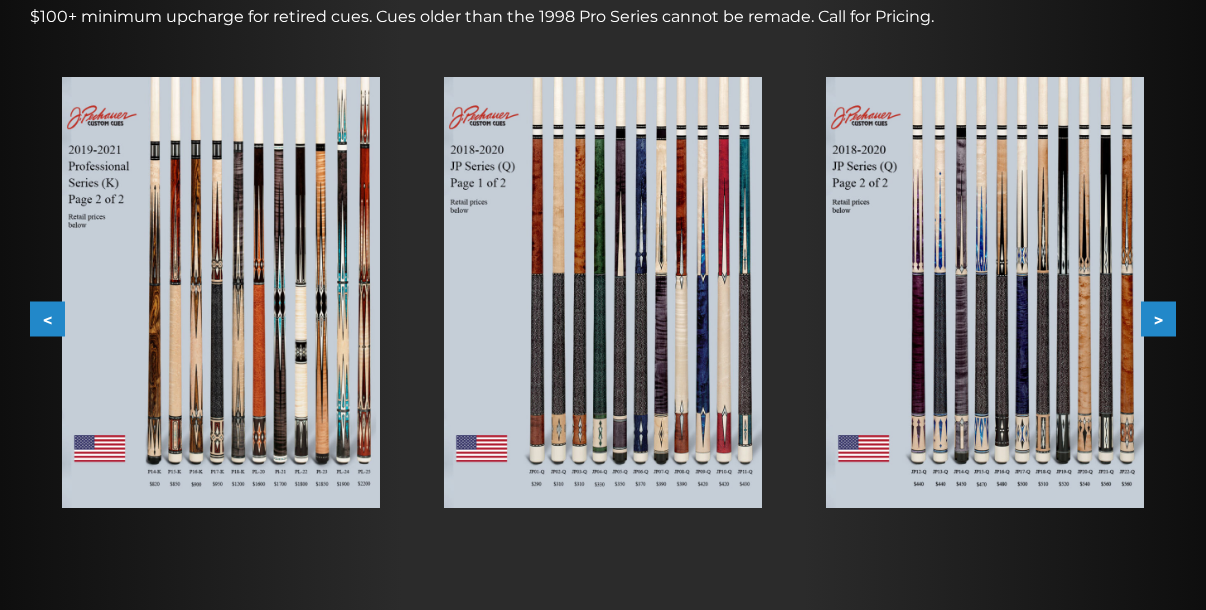 click on ">" at bounding box center [1158, 319] 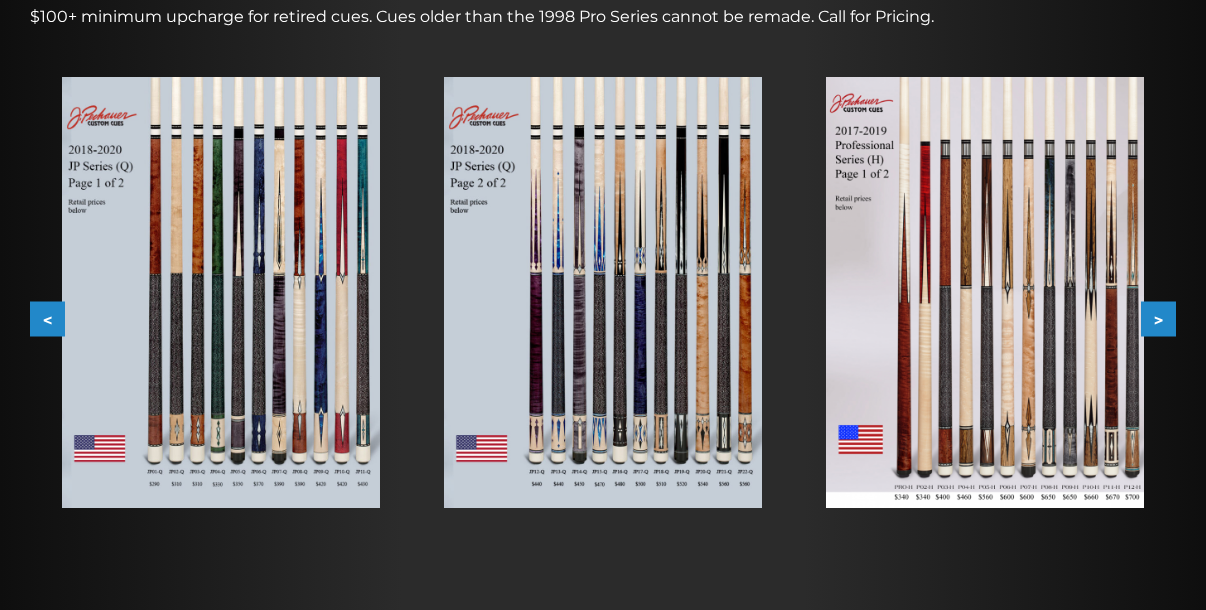 click on ">" at bounding box center [1158, 319] 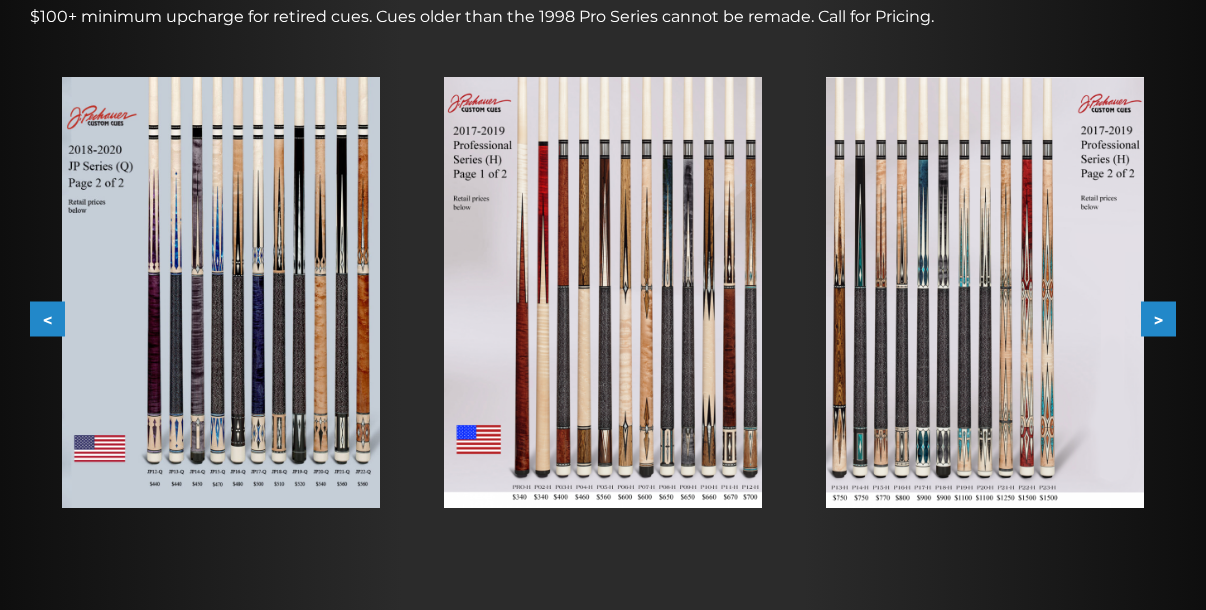click on ">" at bounding box center [1158, 319] 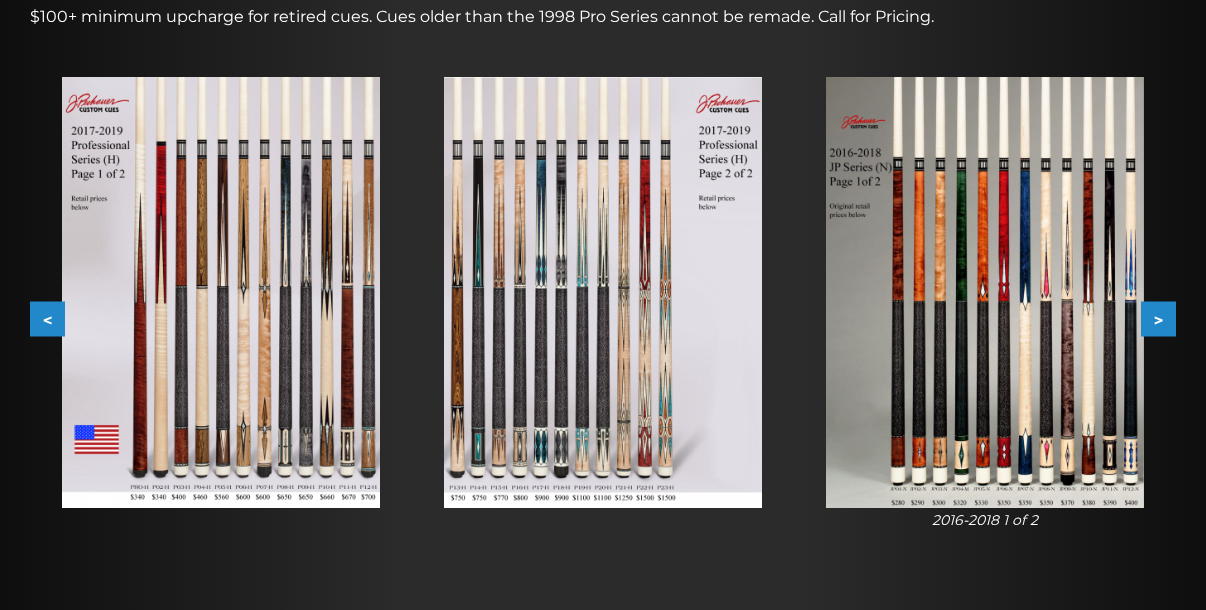 click on ">" at bounding box center (1158, 319) 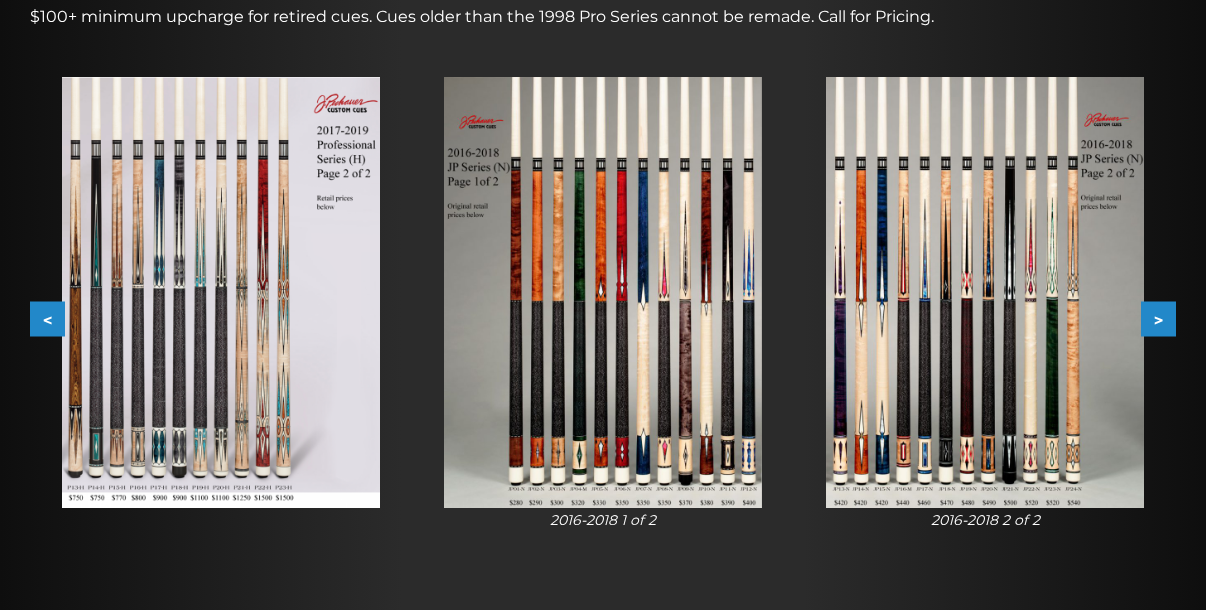 click on ">" at bounding box center (1158, 319) 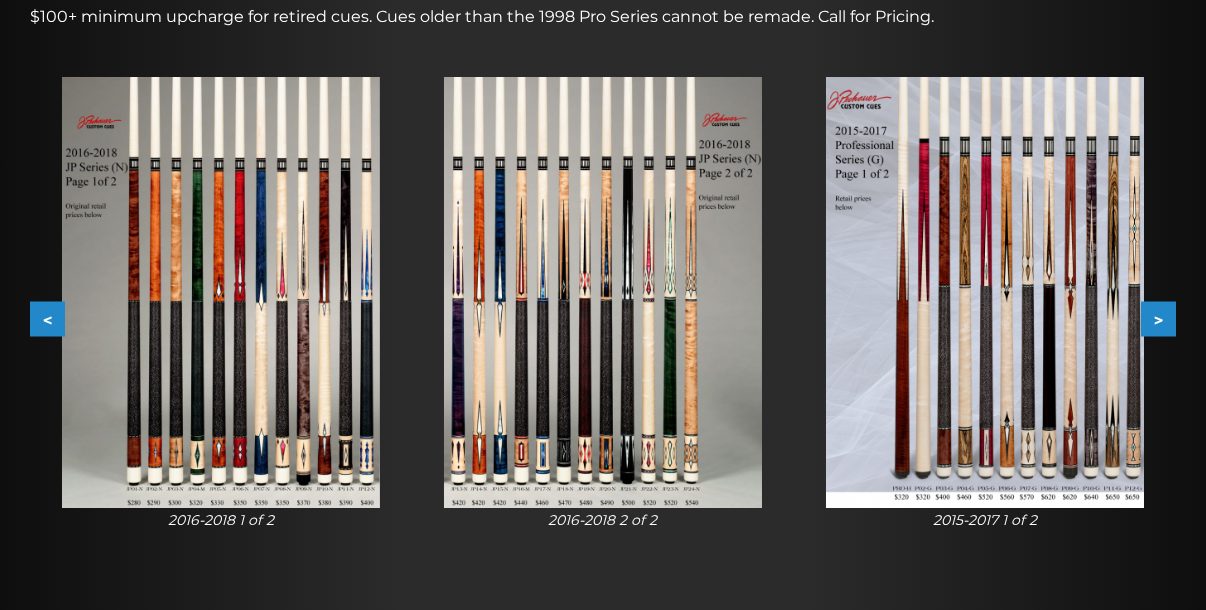 click on ">" at bounding box center (1158, 319) 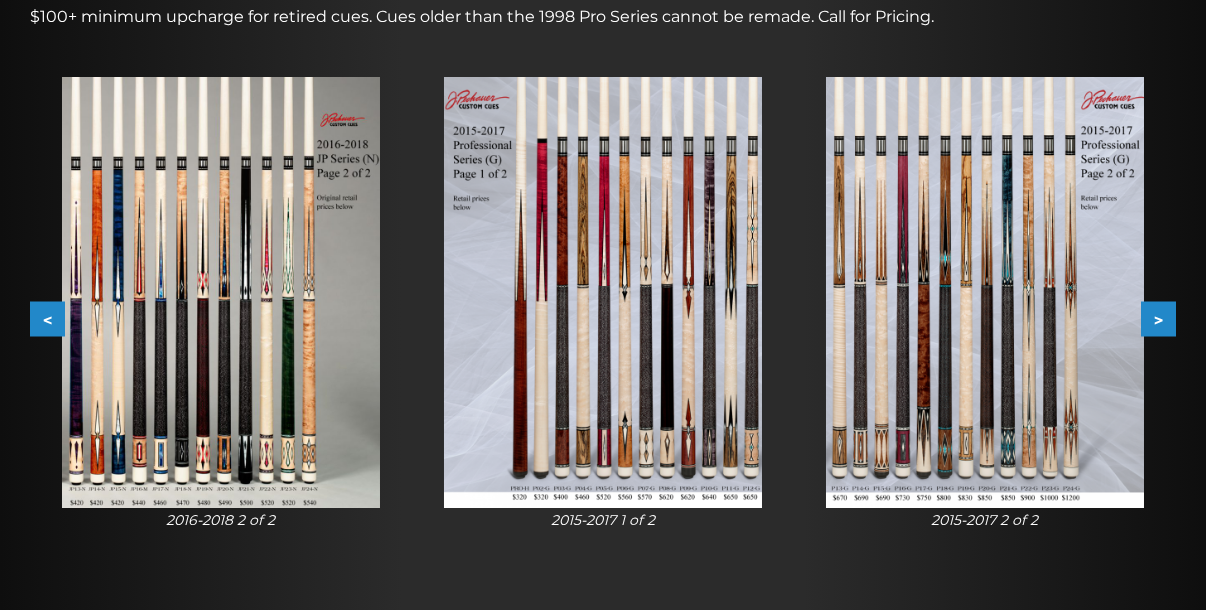 click on ">" at bounding box center (1158, 319) 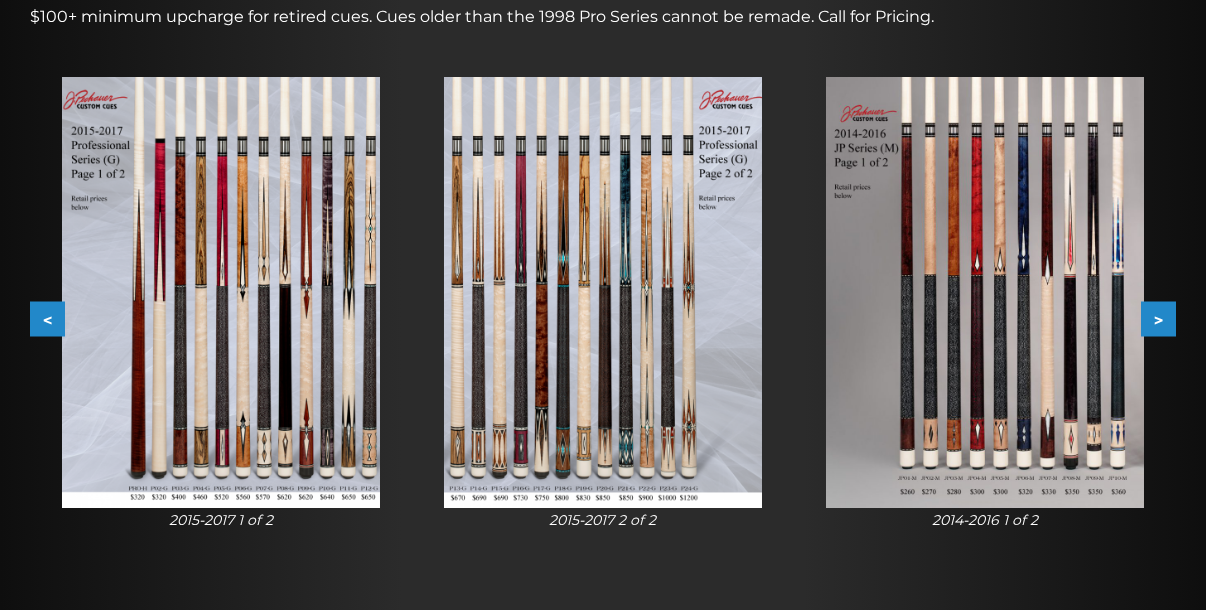 click on ">" at bounding box center [1158, 319] 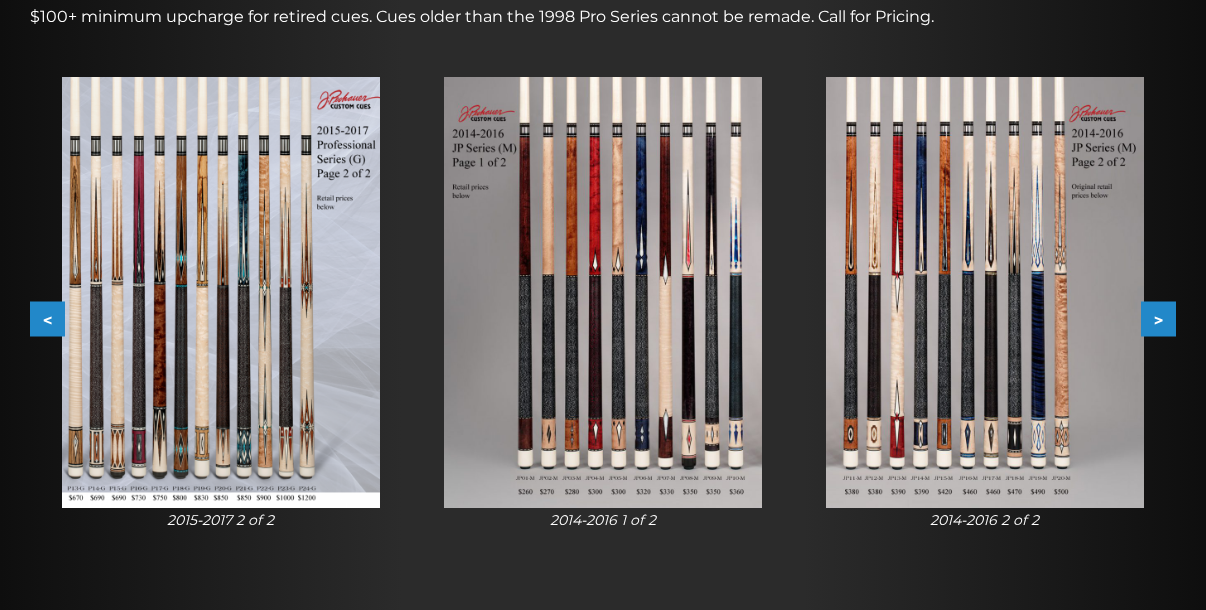 click on ">" at bounding box center [1158, 319] 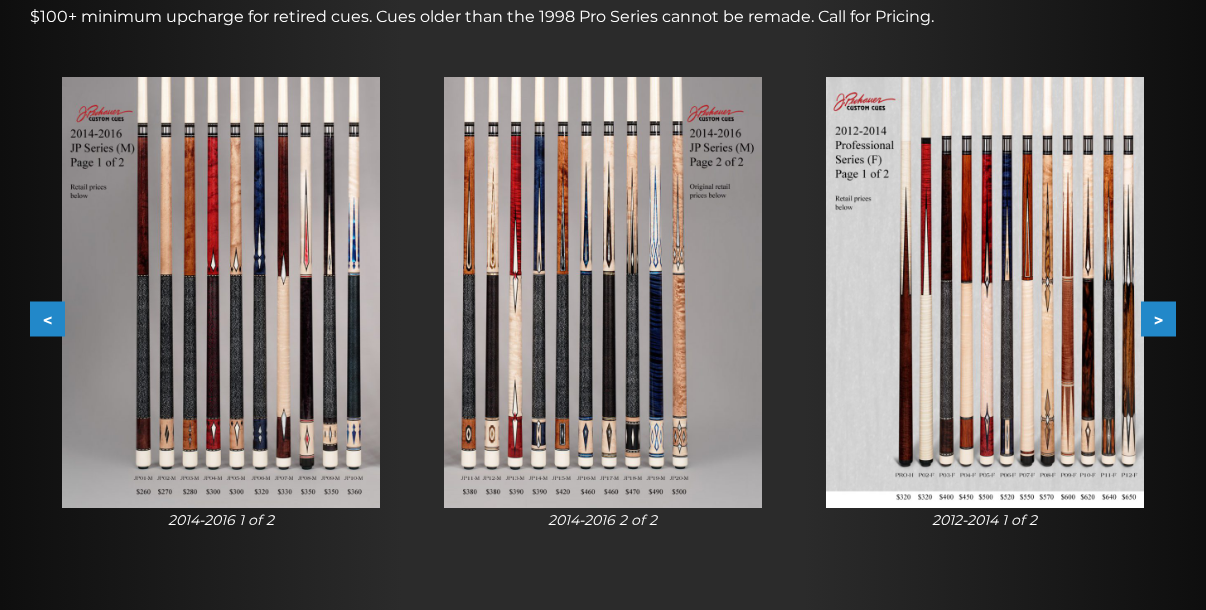 click on ">" at bounding box center [1158, 319] 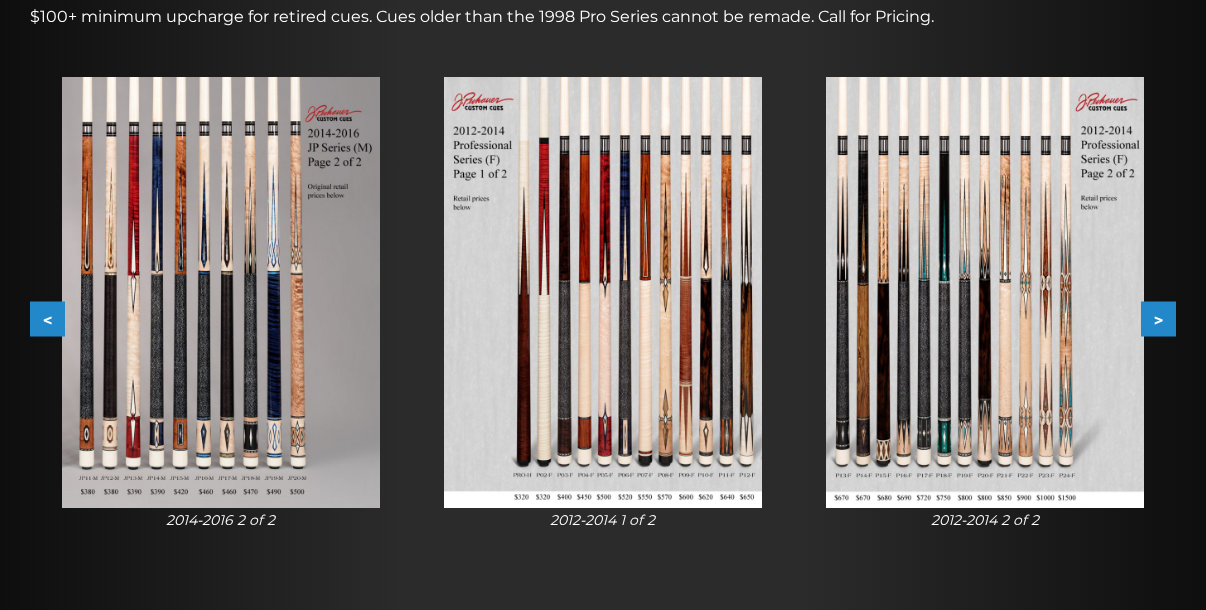 click on ">" at bounding box center (1158, 319) 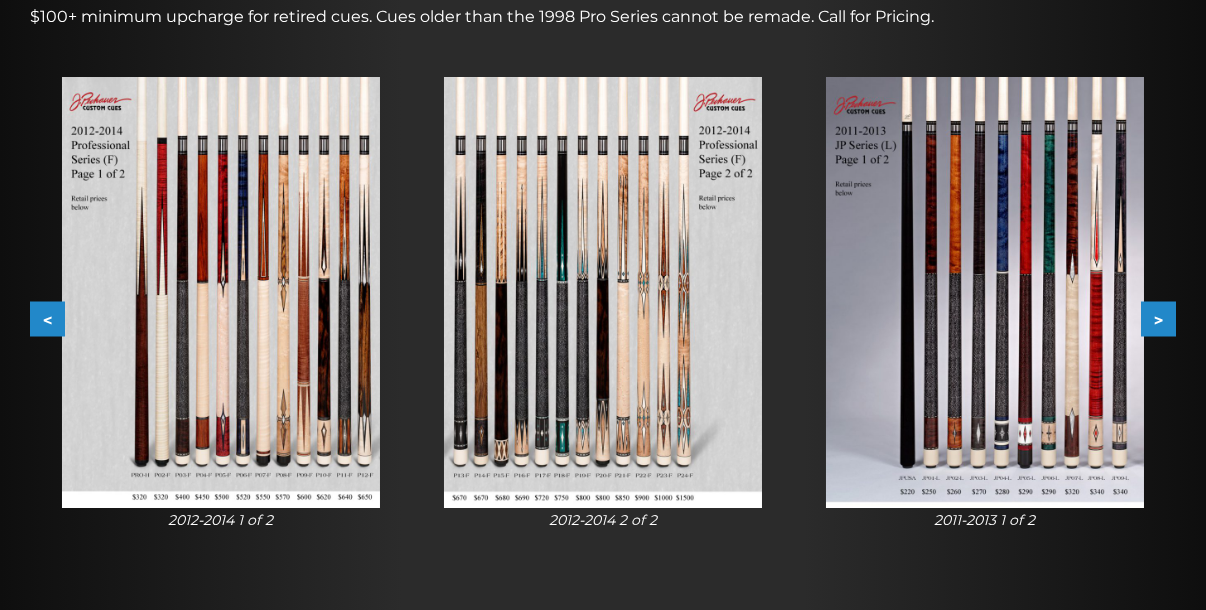 click on ">" at bounding box center (1158, 319) 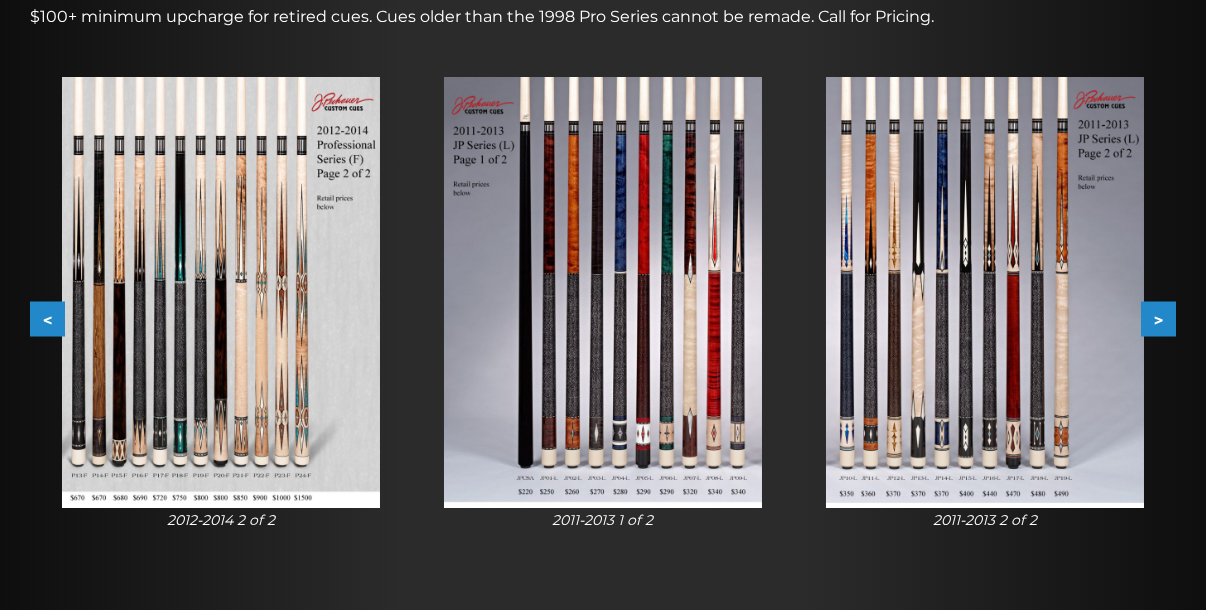 click on ">" at bounding box center (1158, 319) 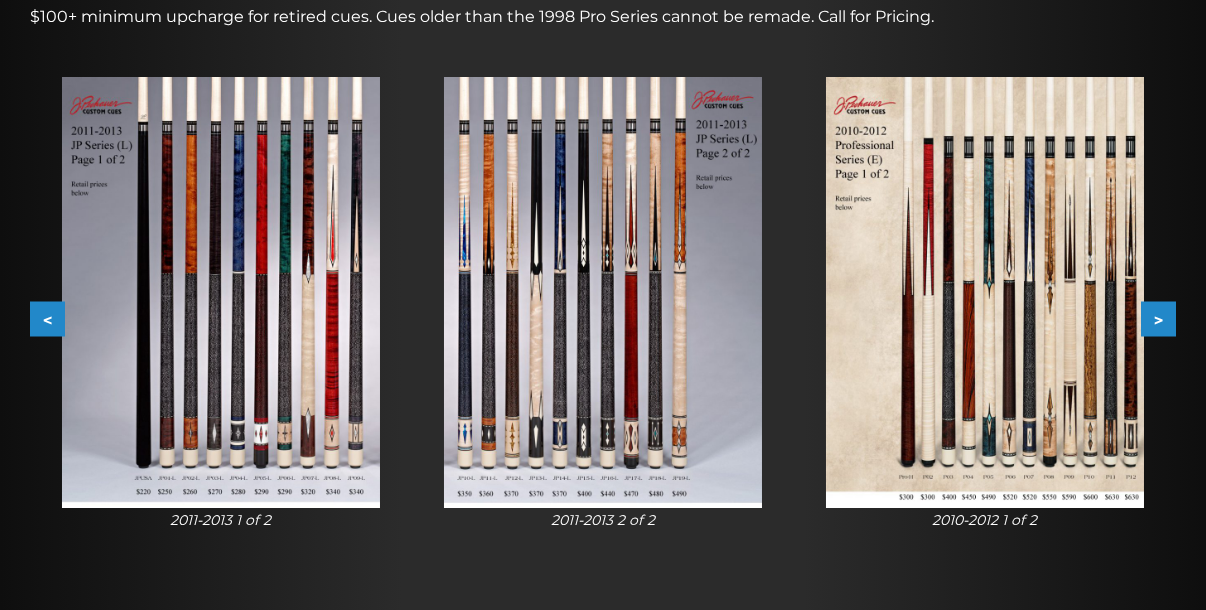 click on ">" at bounding box center [1158, 319] 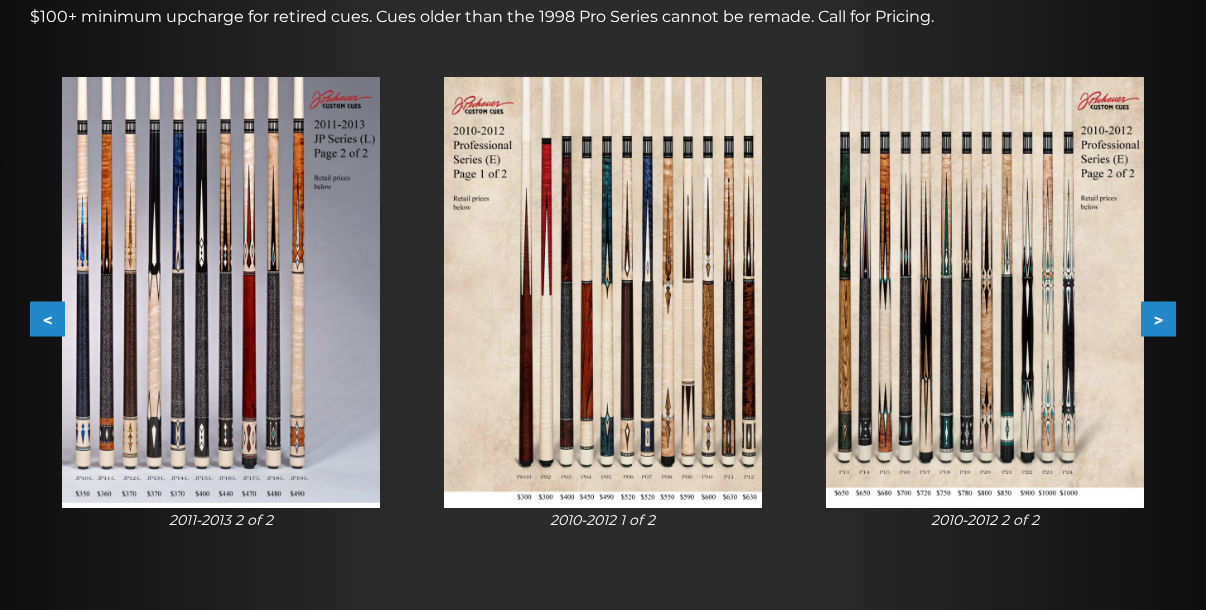 click on ">" at bounding box center [1158, 319] 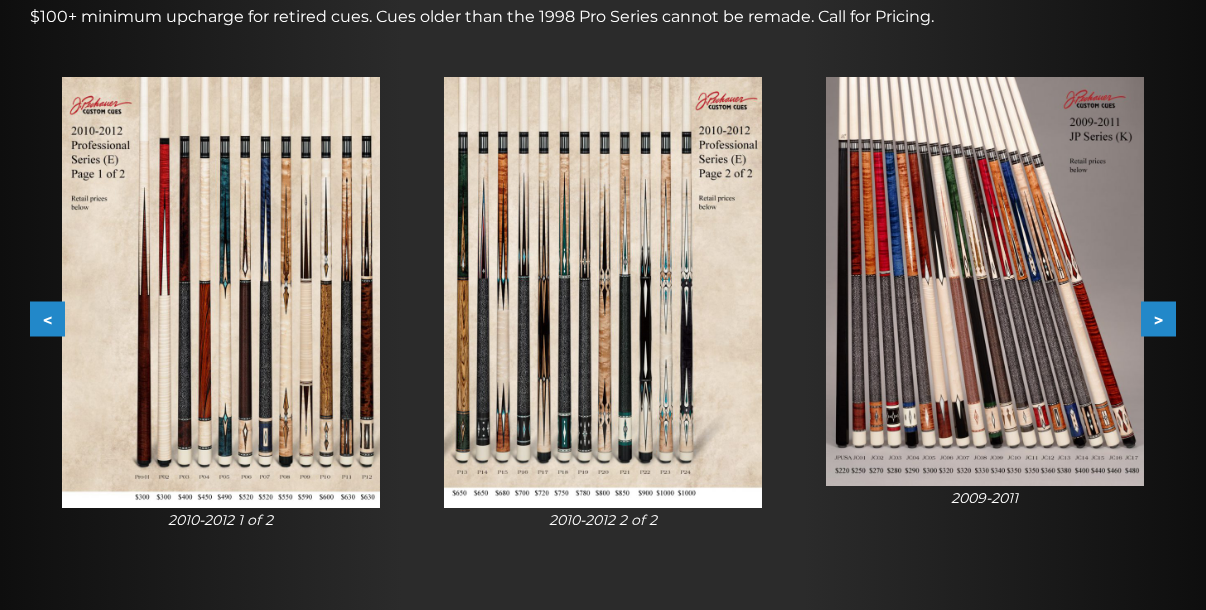 click on ">" at bounding box center [1158, 319] 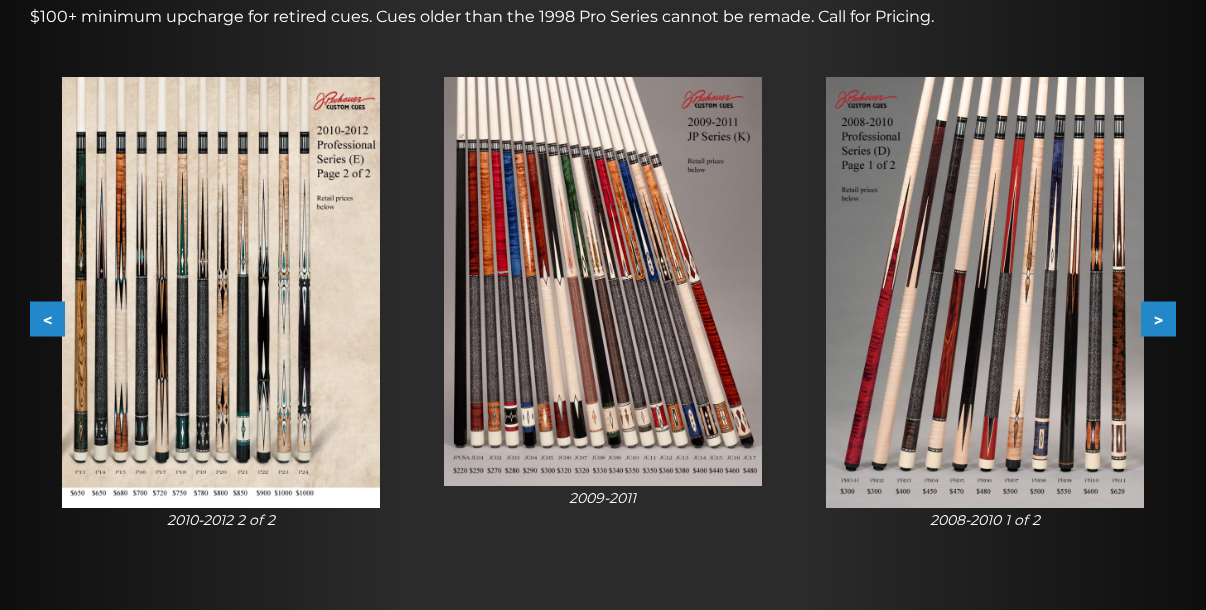 click on ">" at bounding box center [1158, 319] 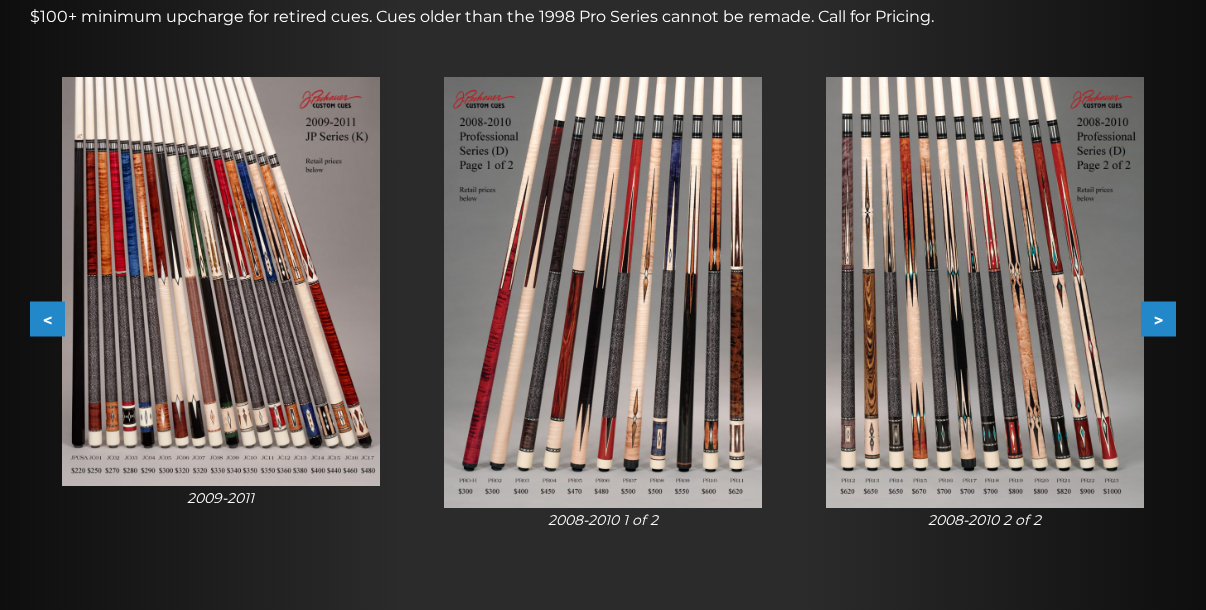 click on ">" at bounding box center (1158, 319) 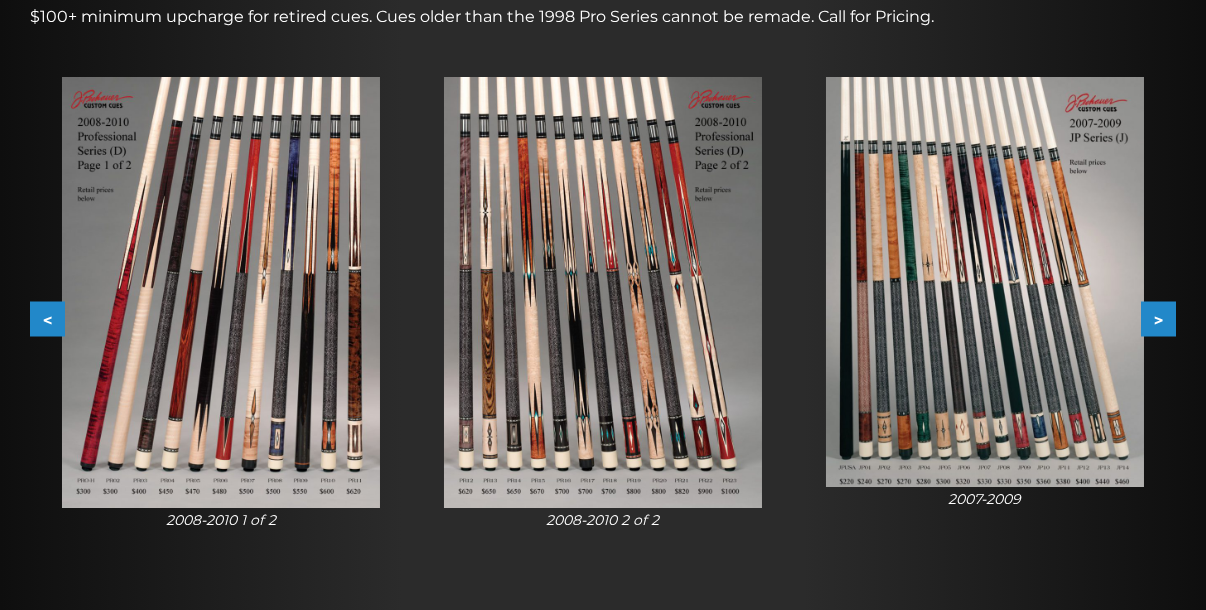 click on ">" at bounding box center [1158, 319] 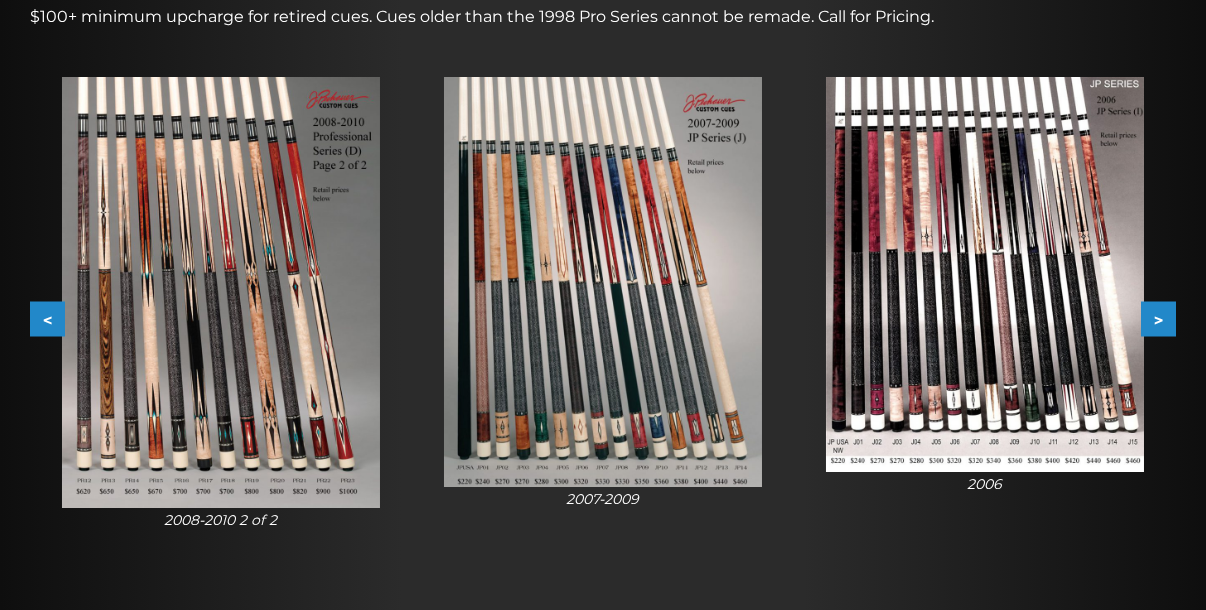 click on ">" at bounding box center (1158, 319) 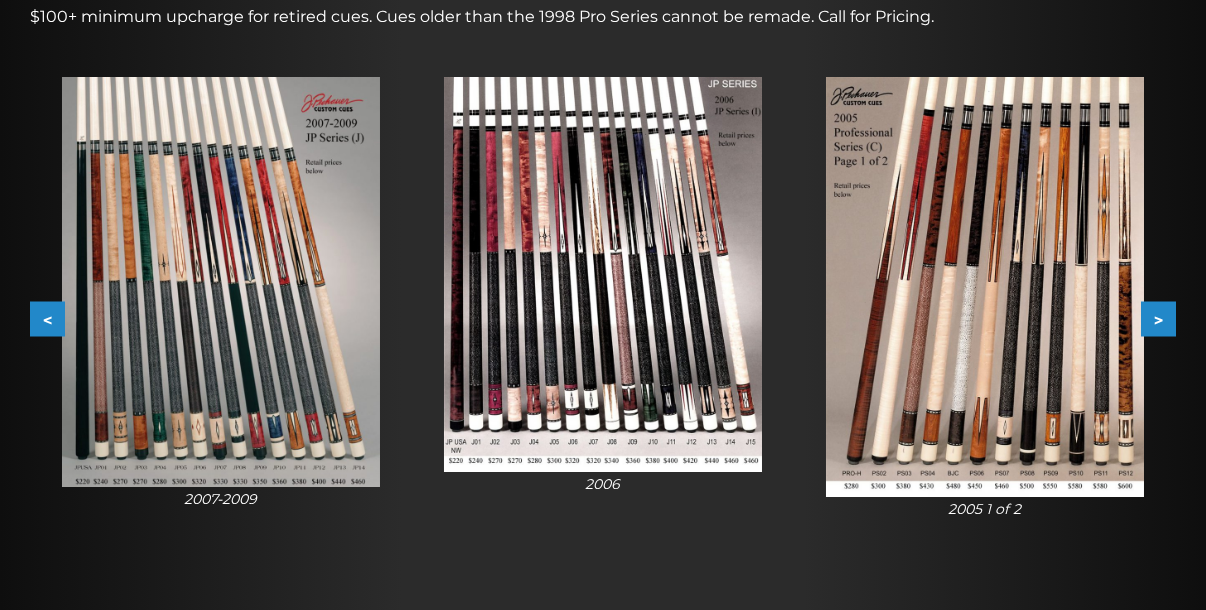 click on ">" at bounding box center (1158, 319) 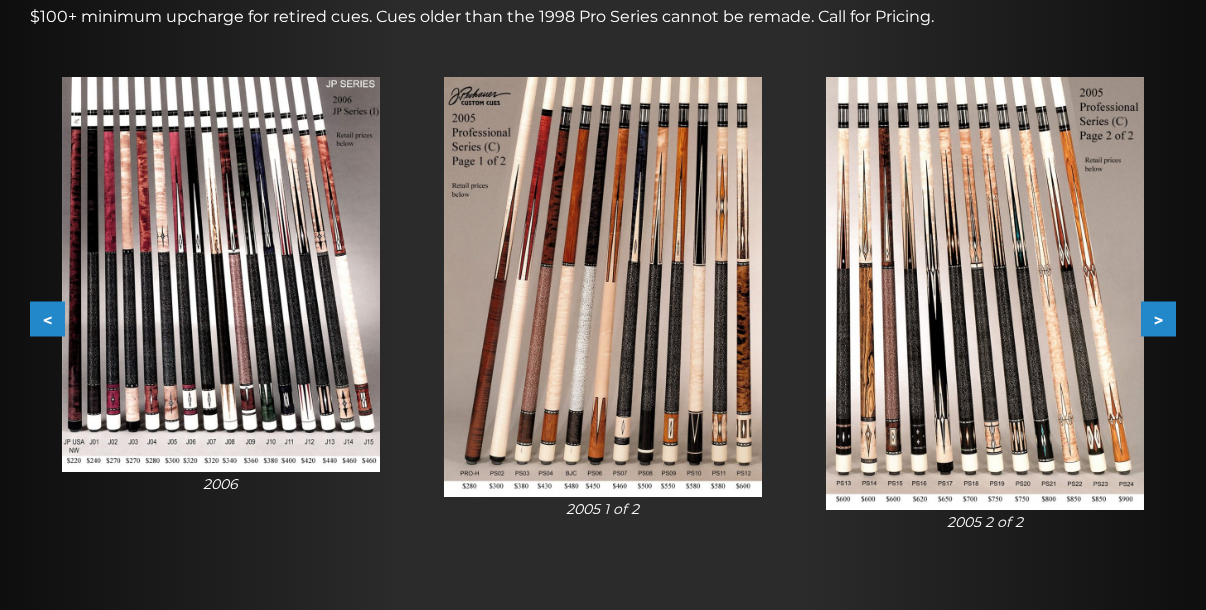 click on ">" at bounding box center (1158, 319) 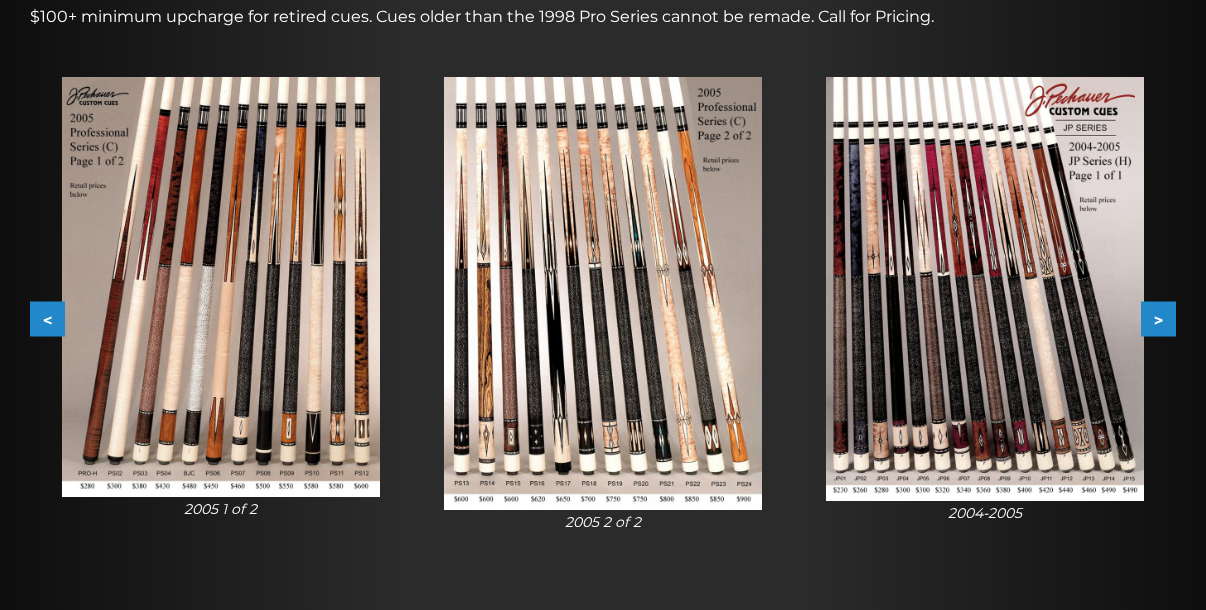 click on ">" at bounding box center [1158, 319] 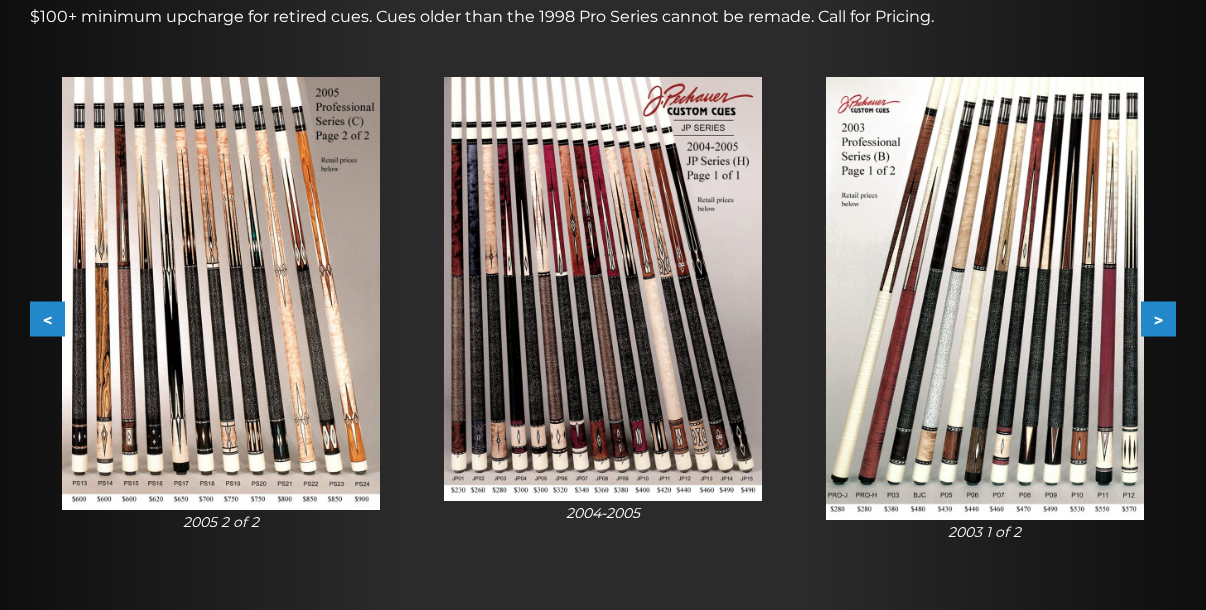 click on ">" at bounding box center (1158, 319) 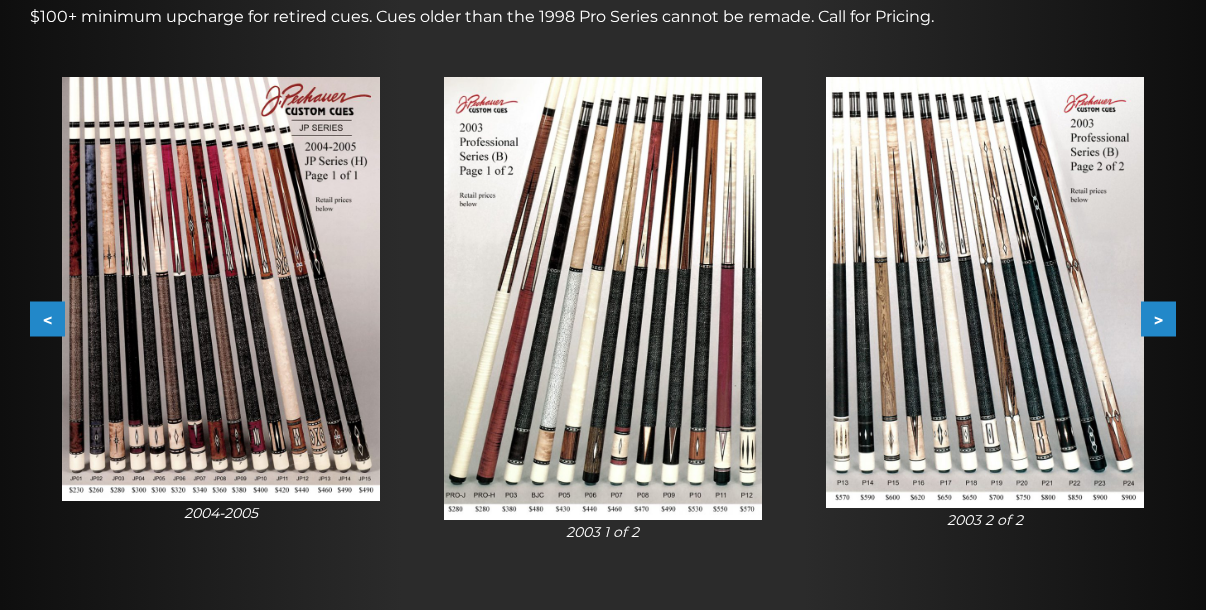 click on ">" at bounding box center (1158, 319) 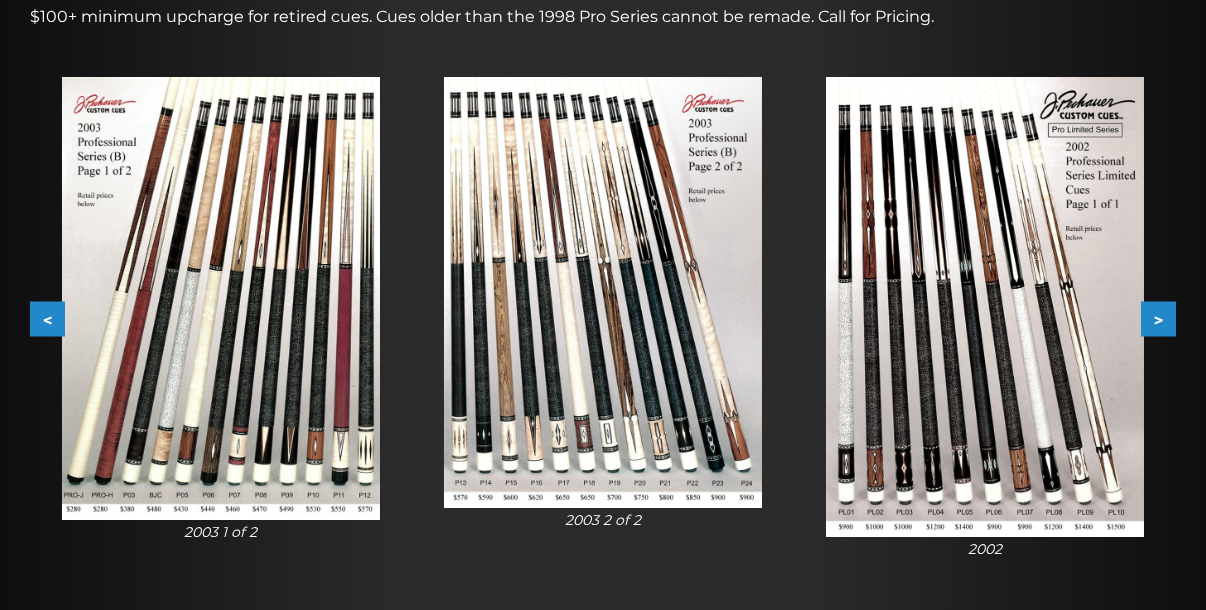 click on ">" at bounding box center (1158, 319) 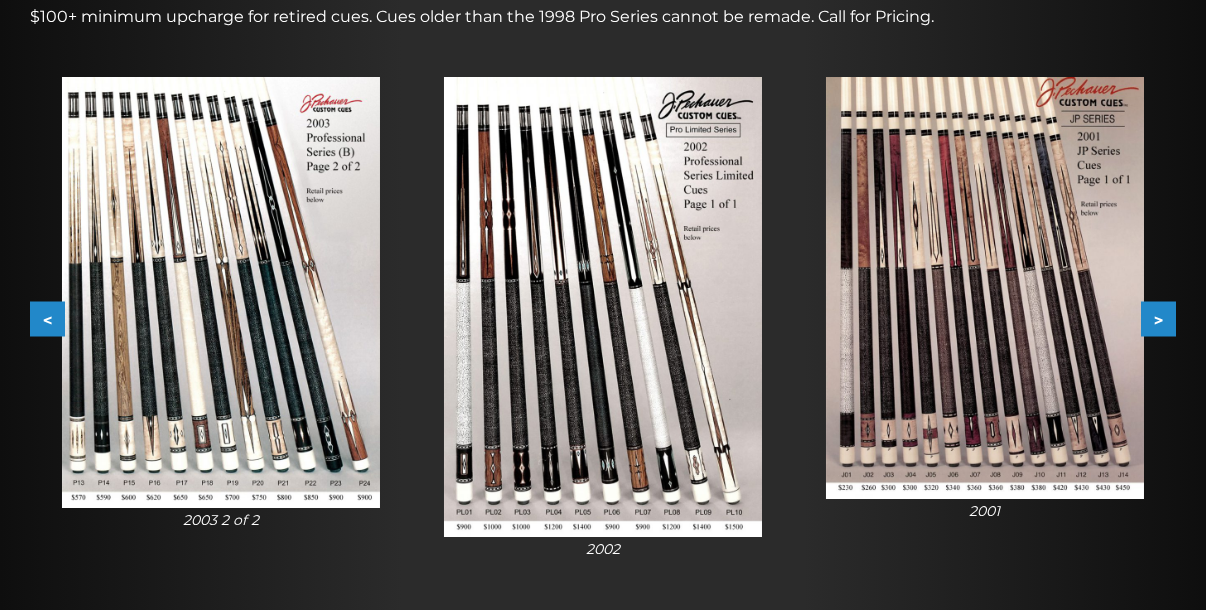 click on ">" at bounding box center (1158, 319) 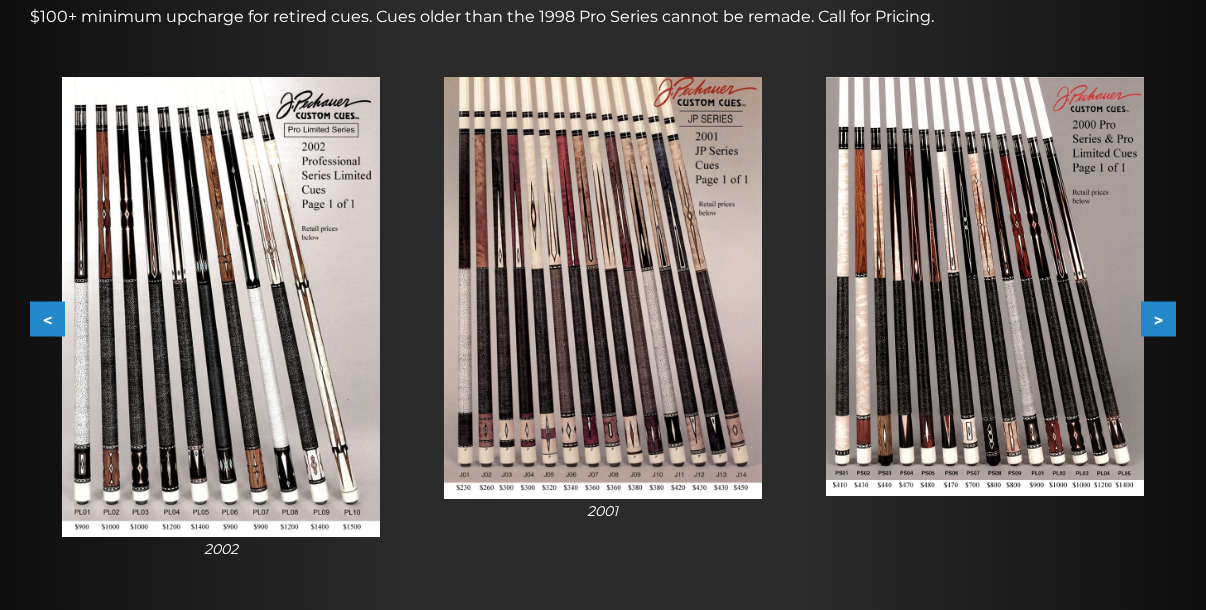 click on ">" at bounding box center (1158, 319) 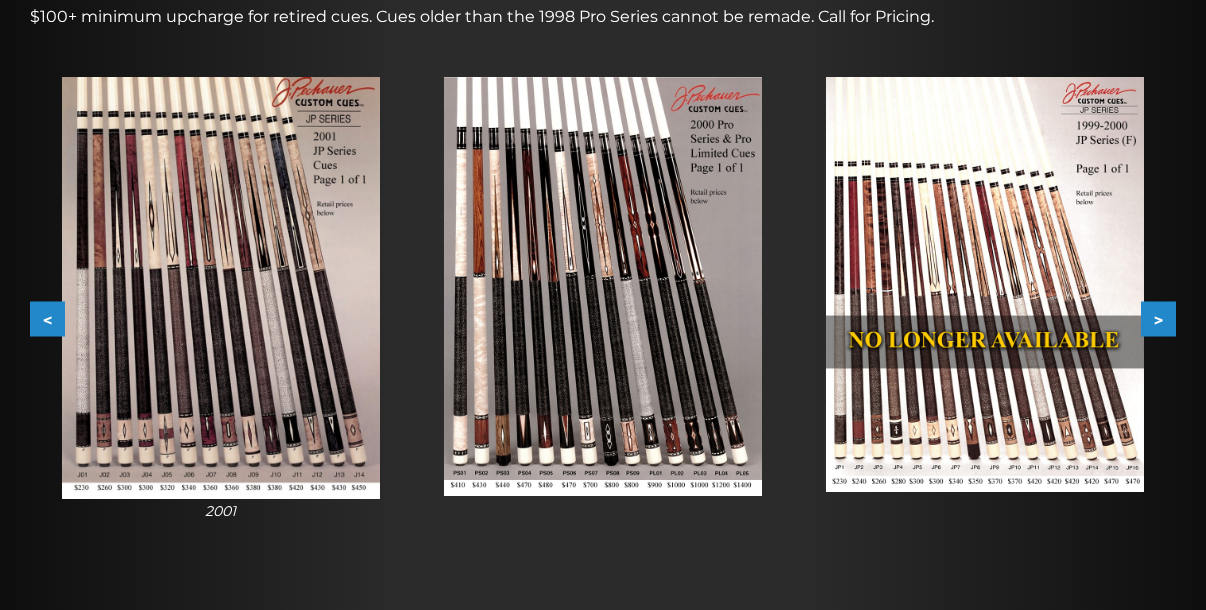 click on ">" at bounding box center (1158, 319) 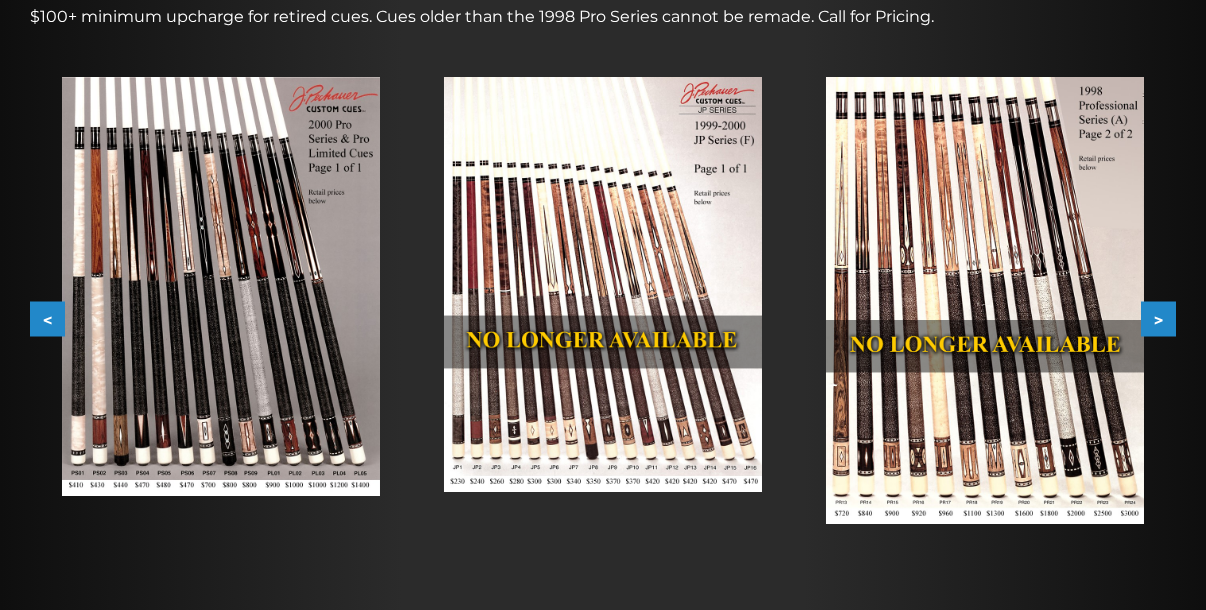 click on ">" at bounding box center (1158, 319) 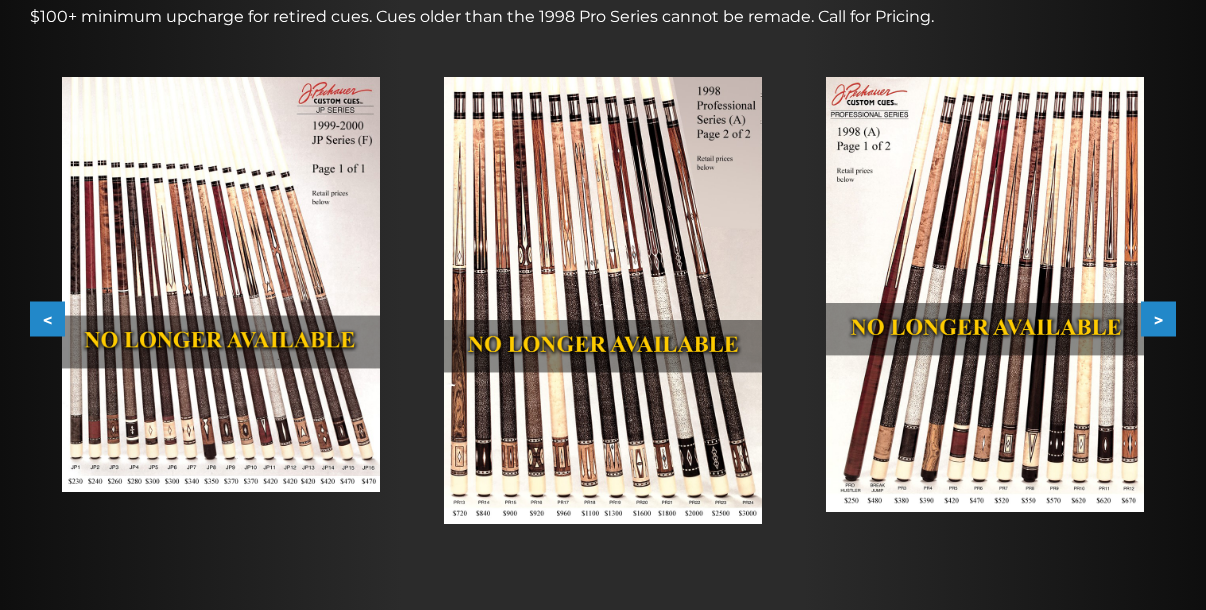 click on ">" at bounding box center (1158, 319) 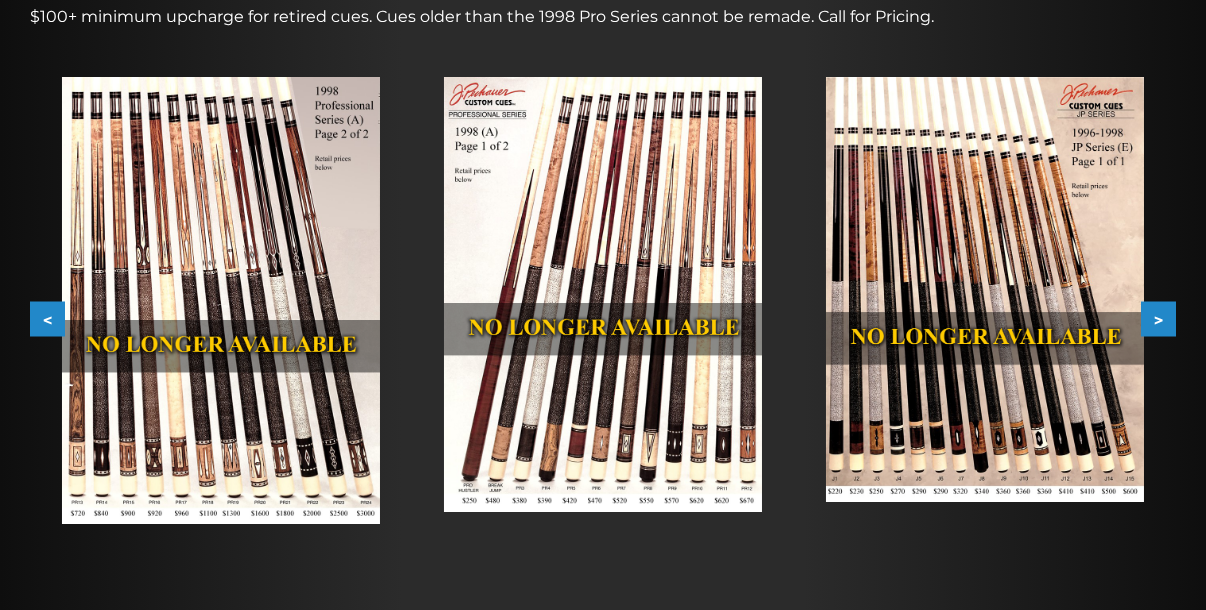 click on ">" at bounding box center (1158, 319) 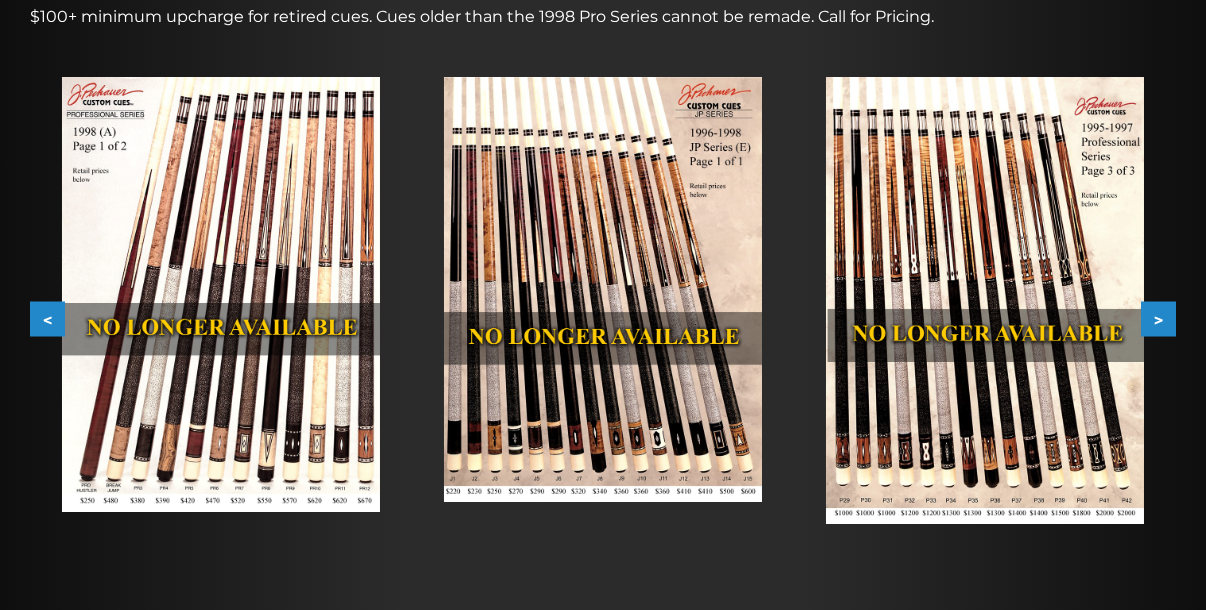 click on ">" at bounding box center [1158, 319] 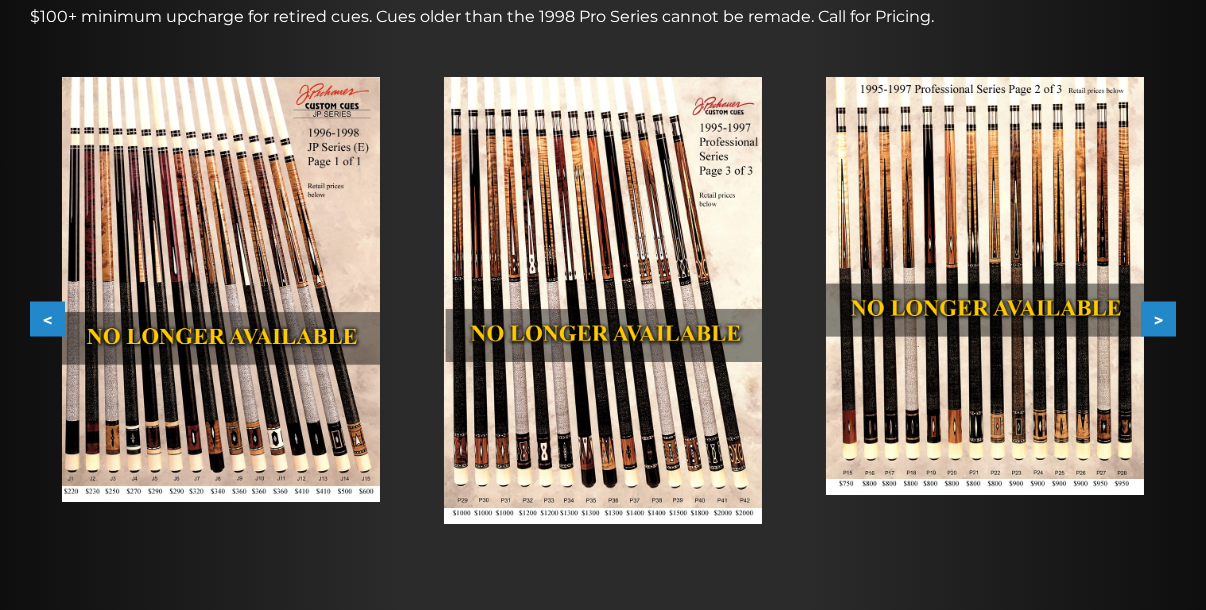 click on ">" at bounding box center (1158, 319) 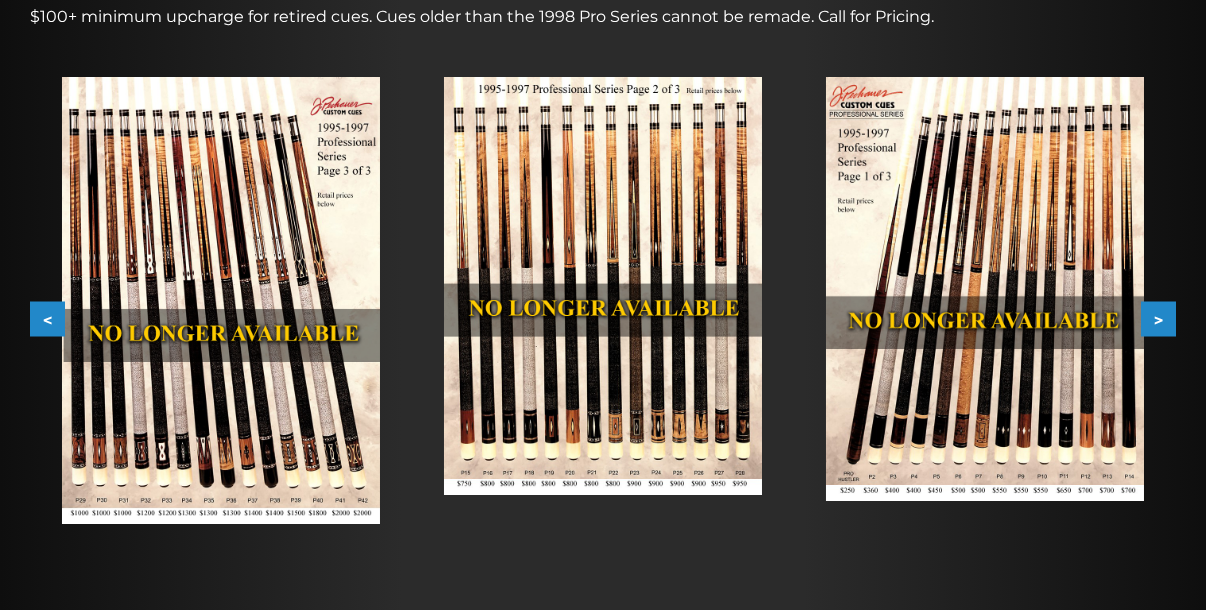 click on ">" at bounding box center [1158, 319] 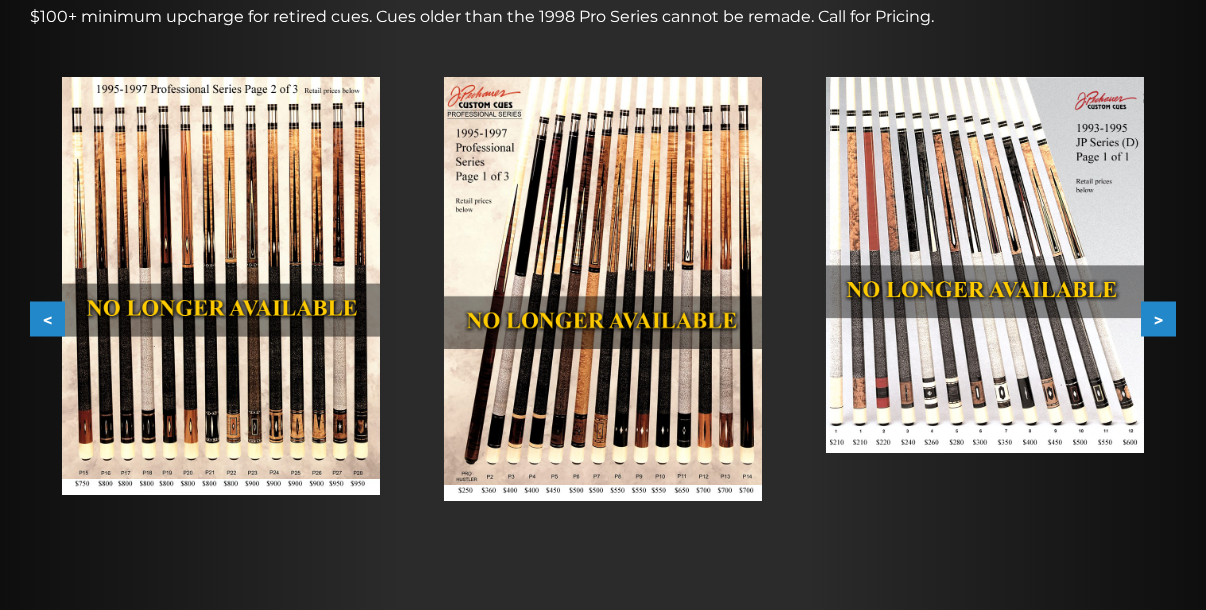 click on ">" at bounding box center (1158, 319) 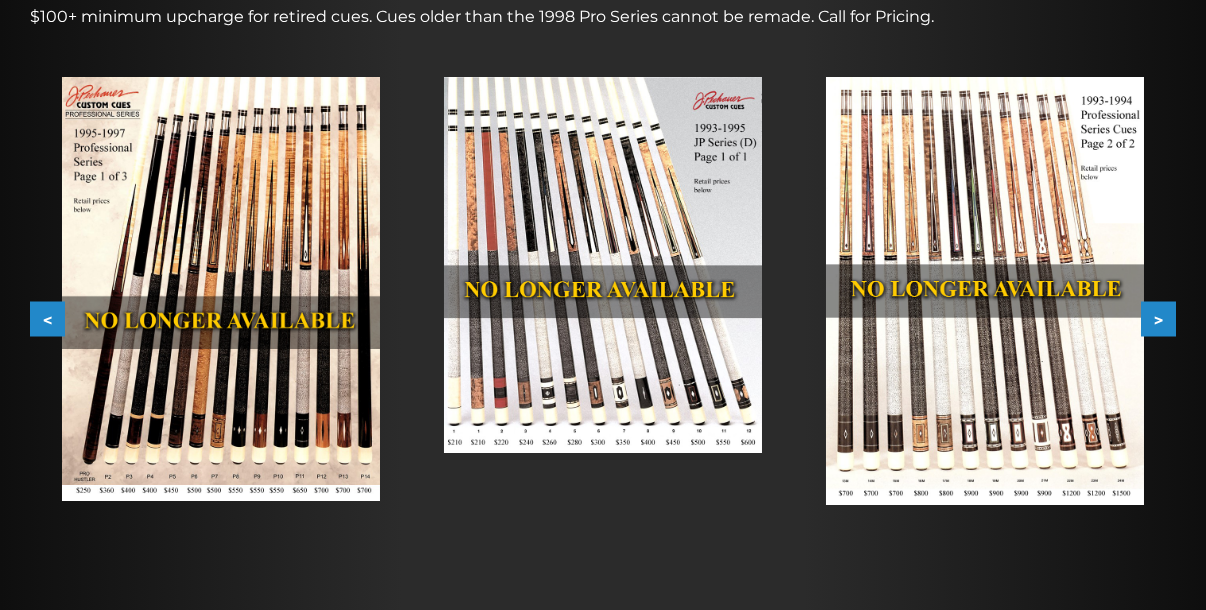 click on ">" at bounding box center [1158, 319] 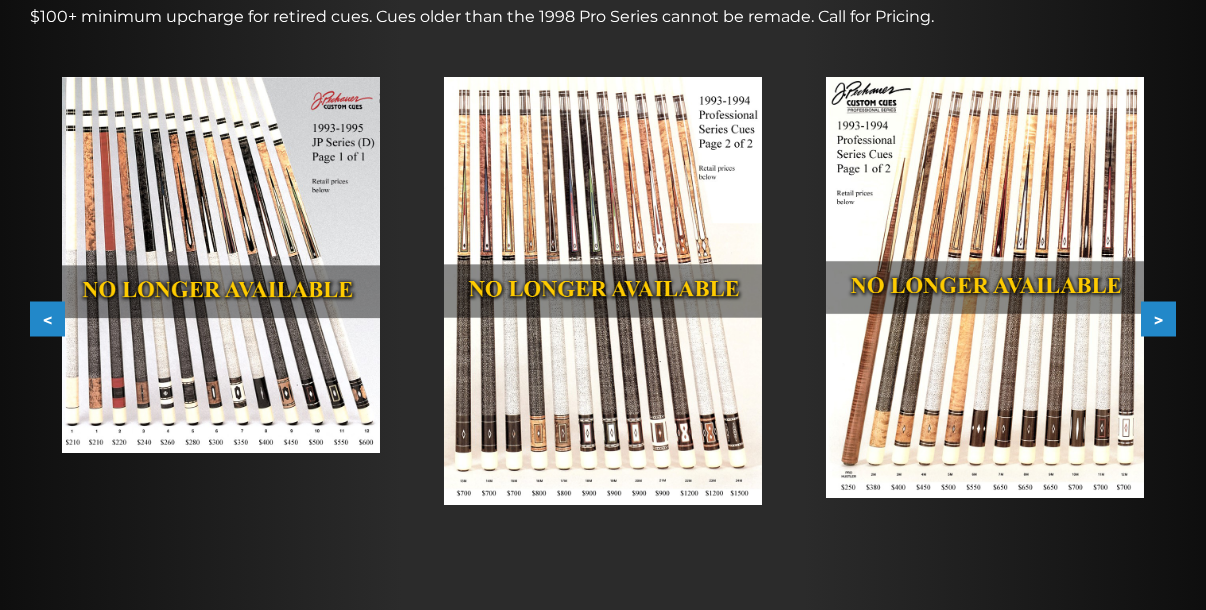 click on ">" at bounding box center (1158, 319) 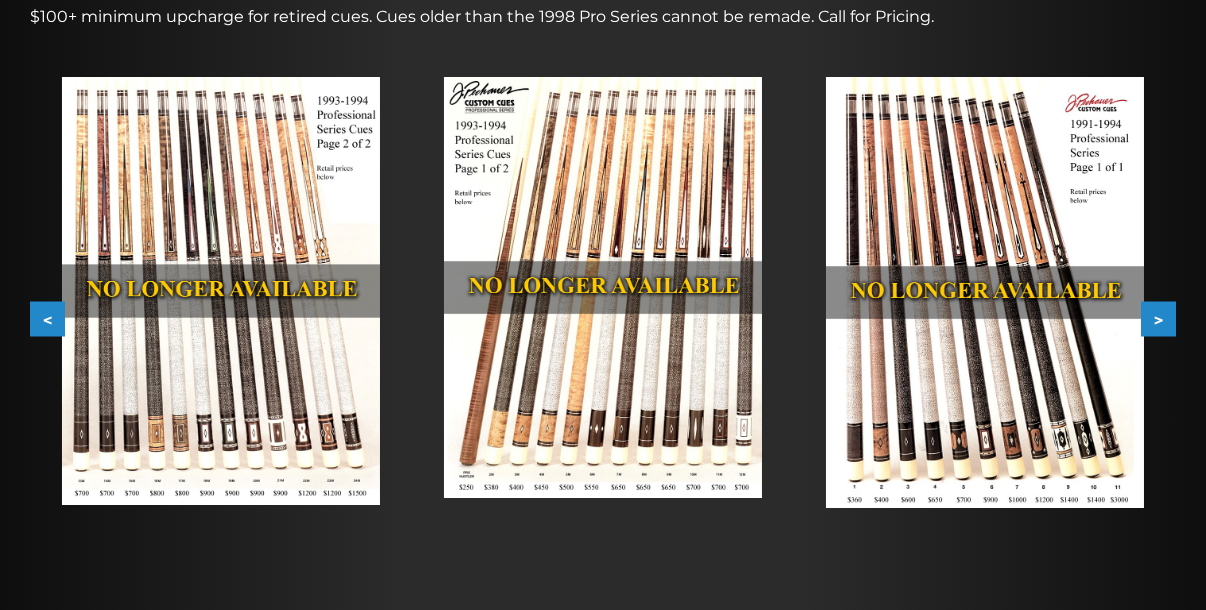 click on ">" at bounding box center (1158, 319) 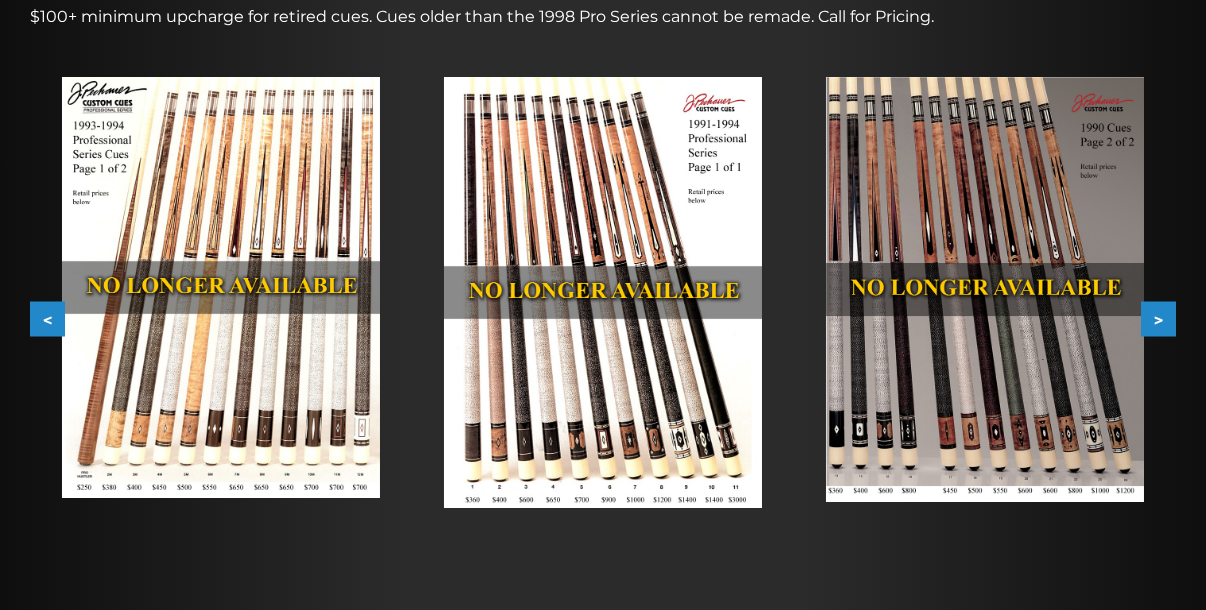 click on ">" at bounding box center [1158, 319] 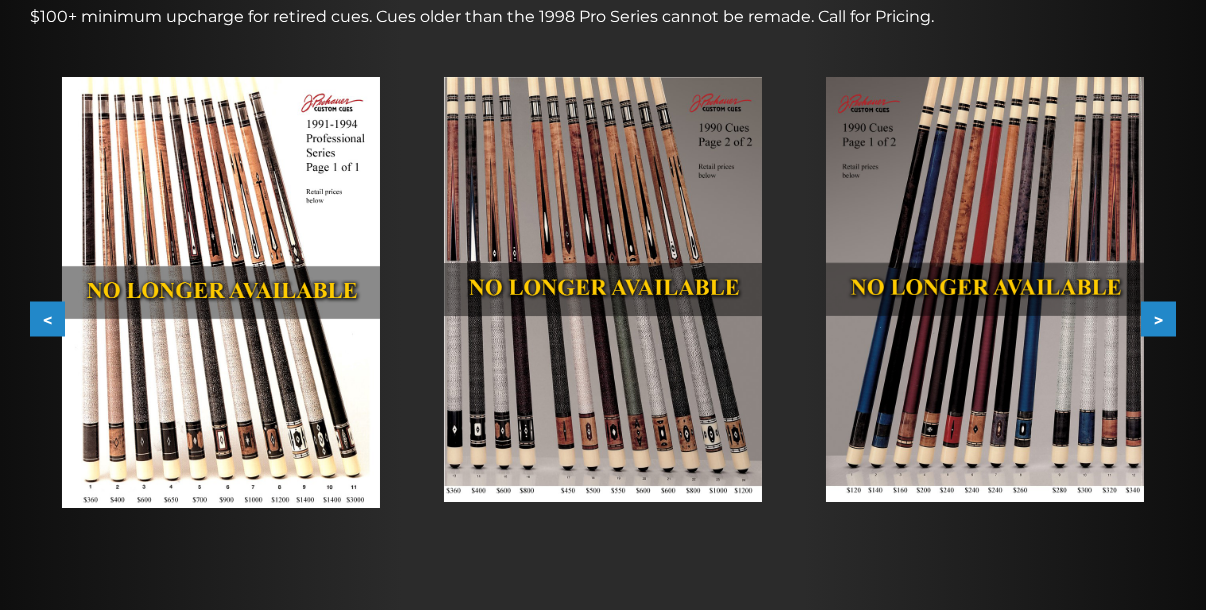 click on ">" at bounding box center [1158, 319] 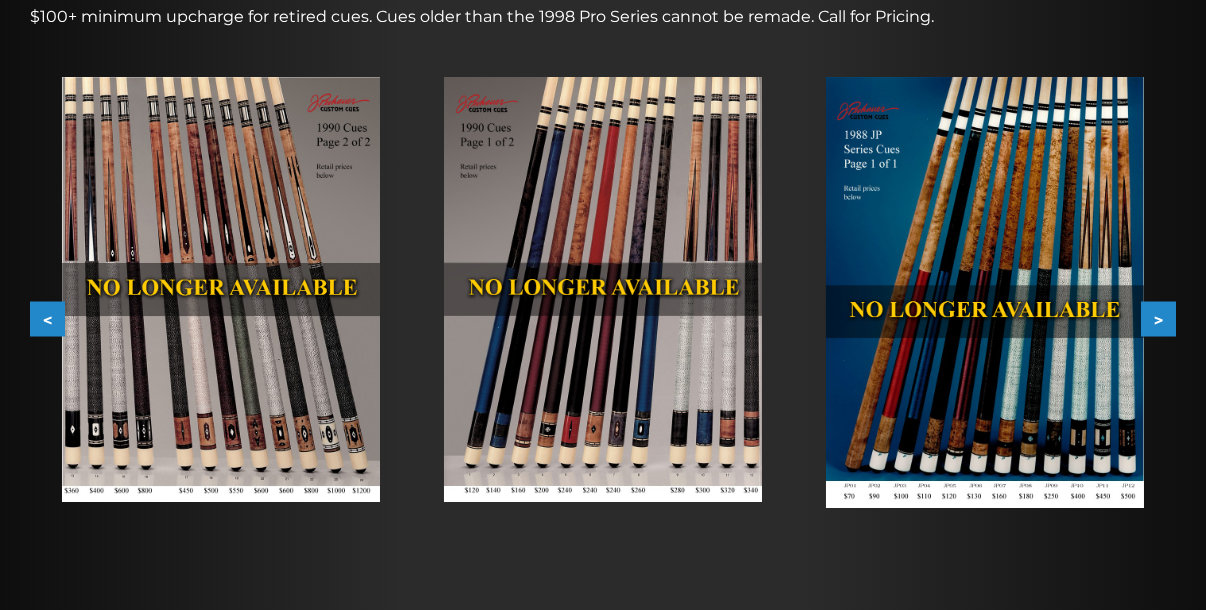 click on ">" at bounding box center (1158, 319) 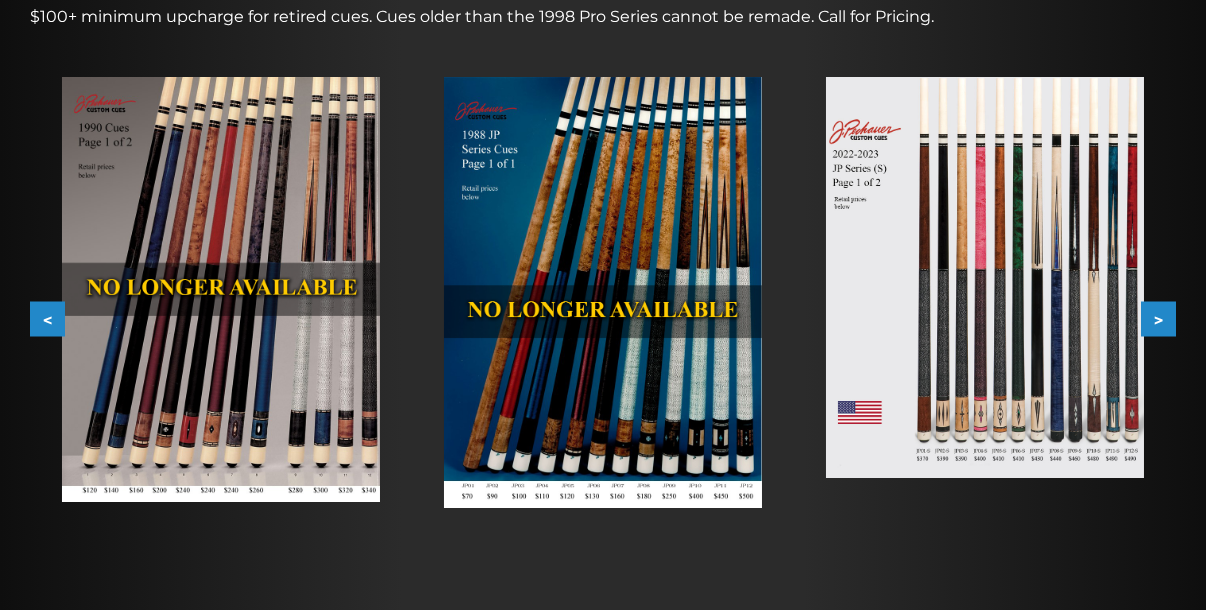 click on ">" at bounding box center [1158, 319] 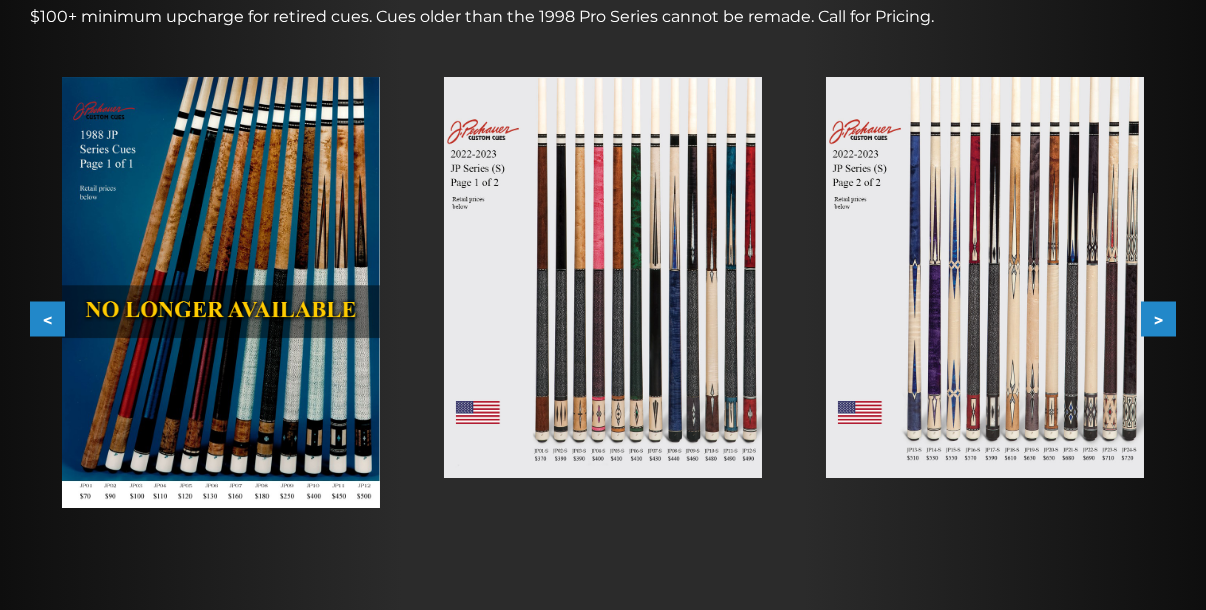click on ">" at bounding box center [1158, 319] 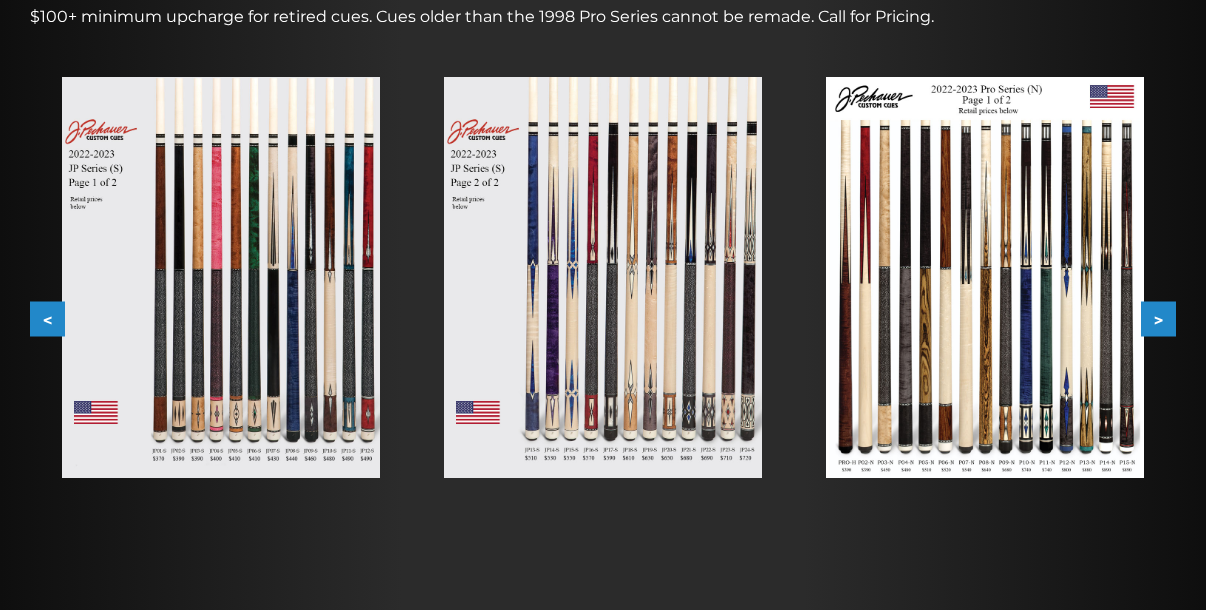 click on ">" at bounding box center (1158, 319) 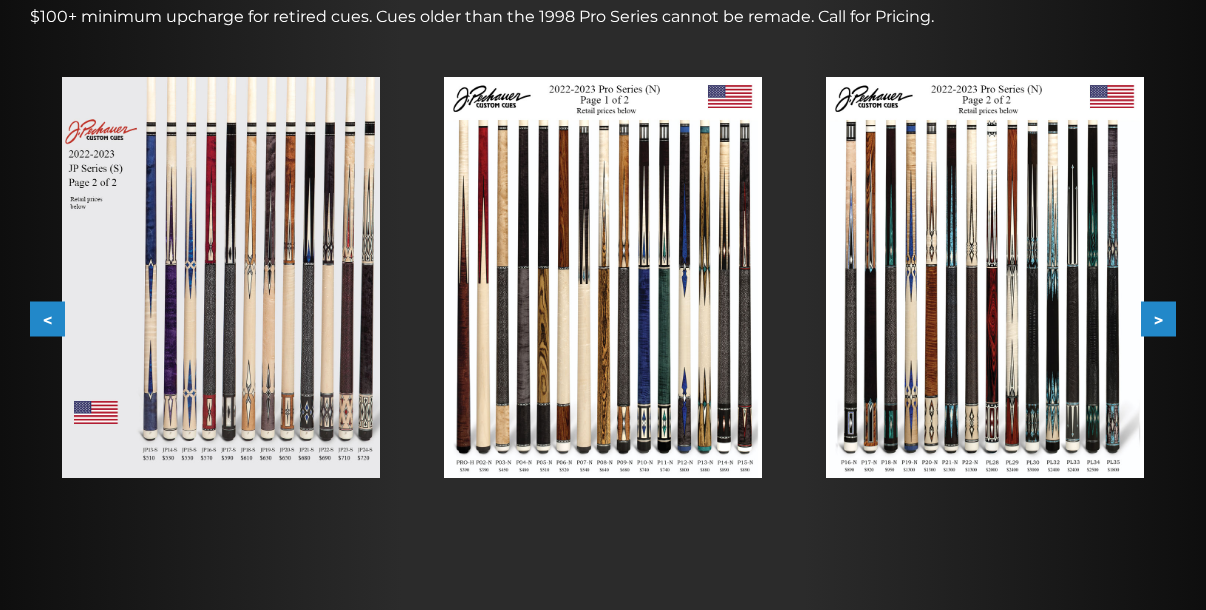 click on ">" at bounding box center [1158, 319] 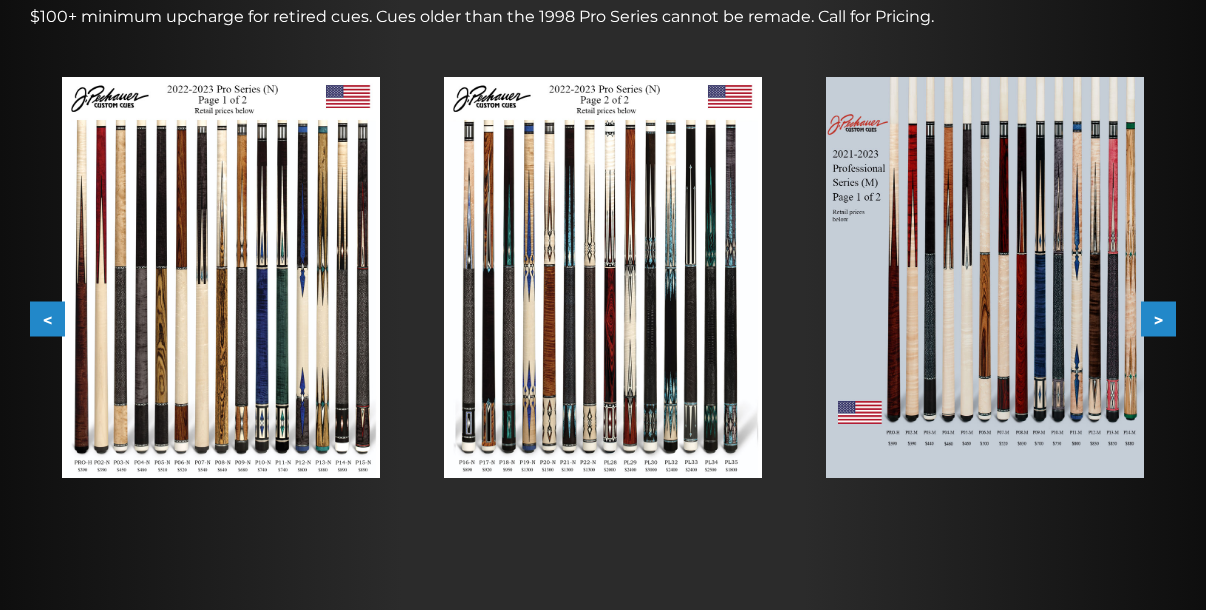 click on ">" at bounding box center [1158, 319] 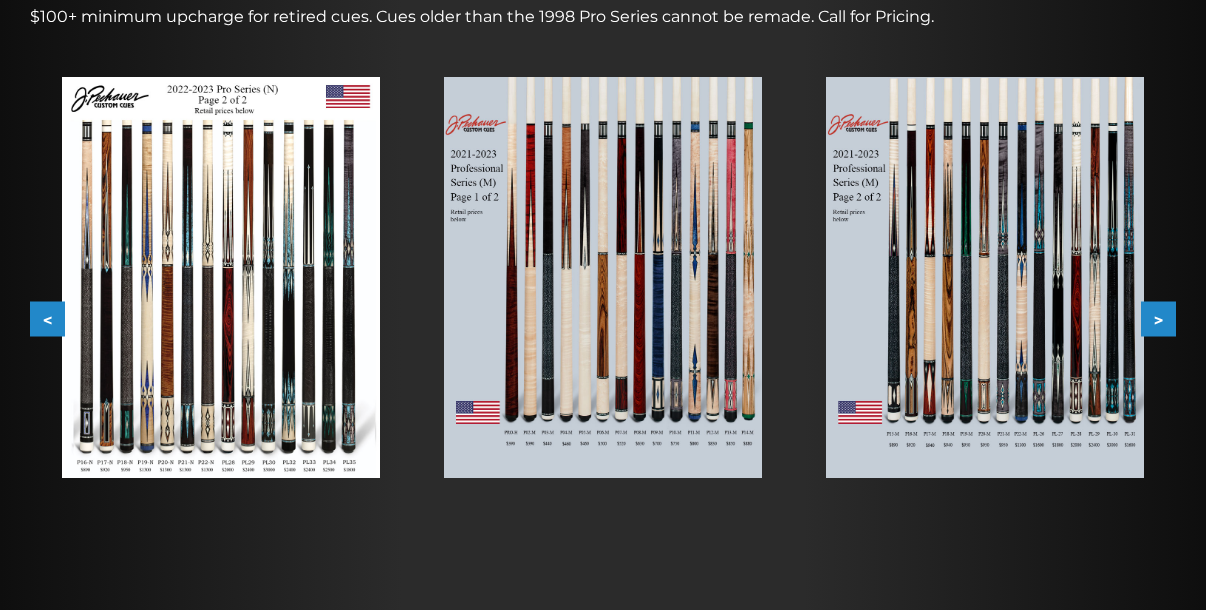 click on ">" at bounding box center (1158, 319) 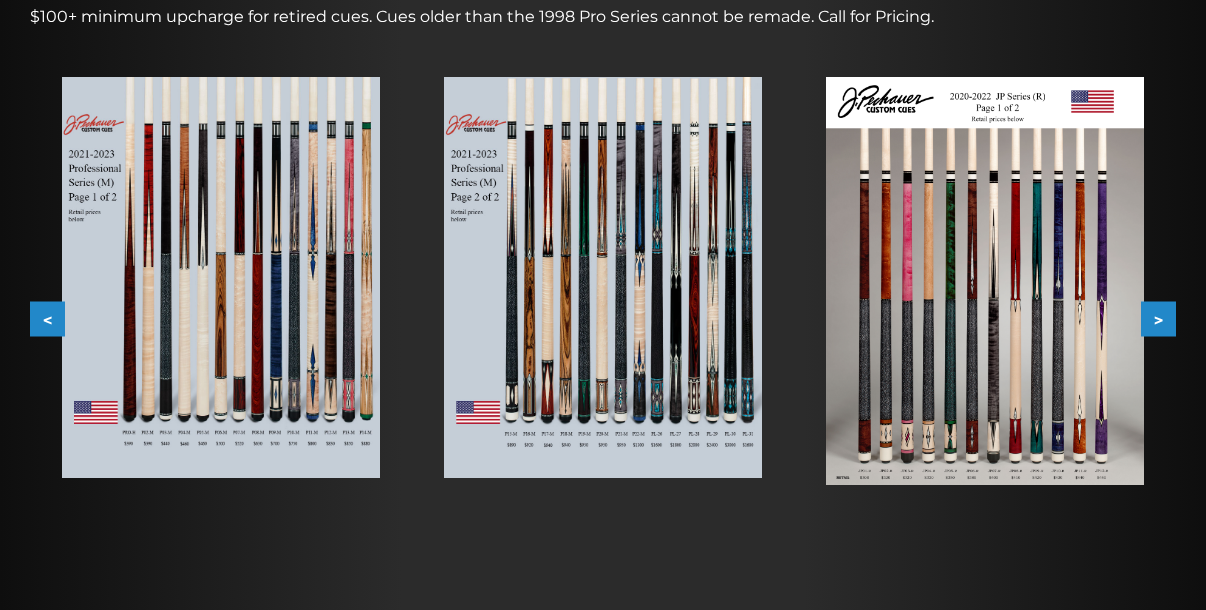 click on ">" at bounding box center [1158, 319] 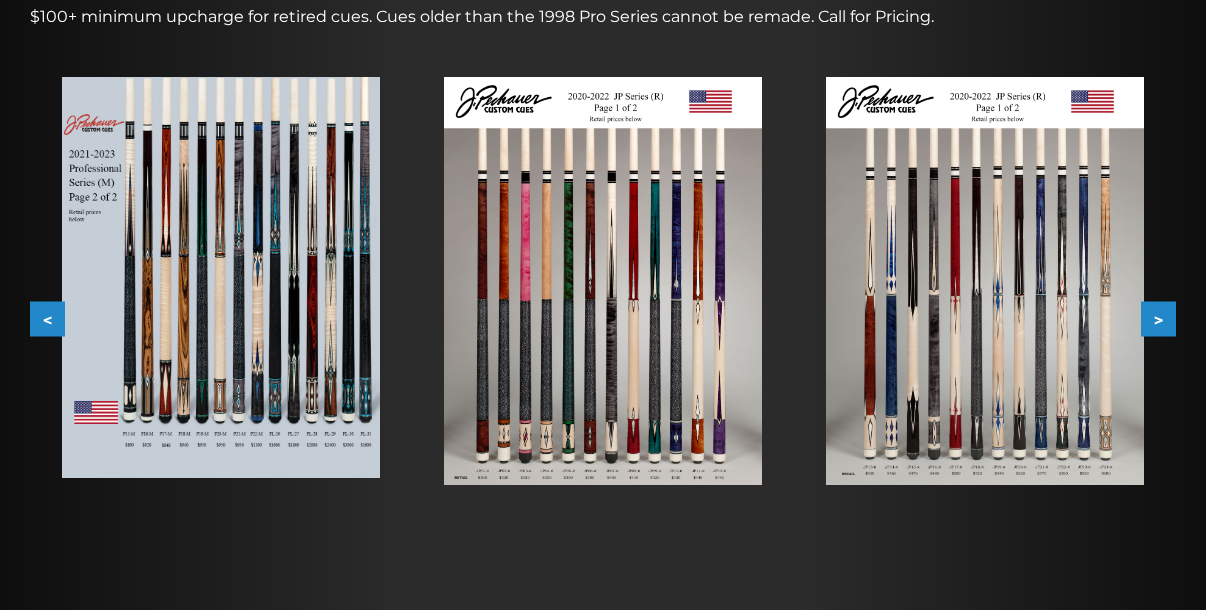 click on ">" at bounding box center [1158, 319] 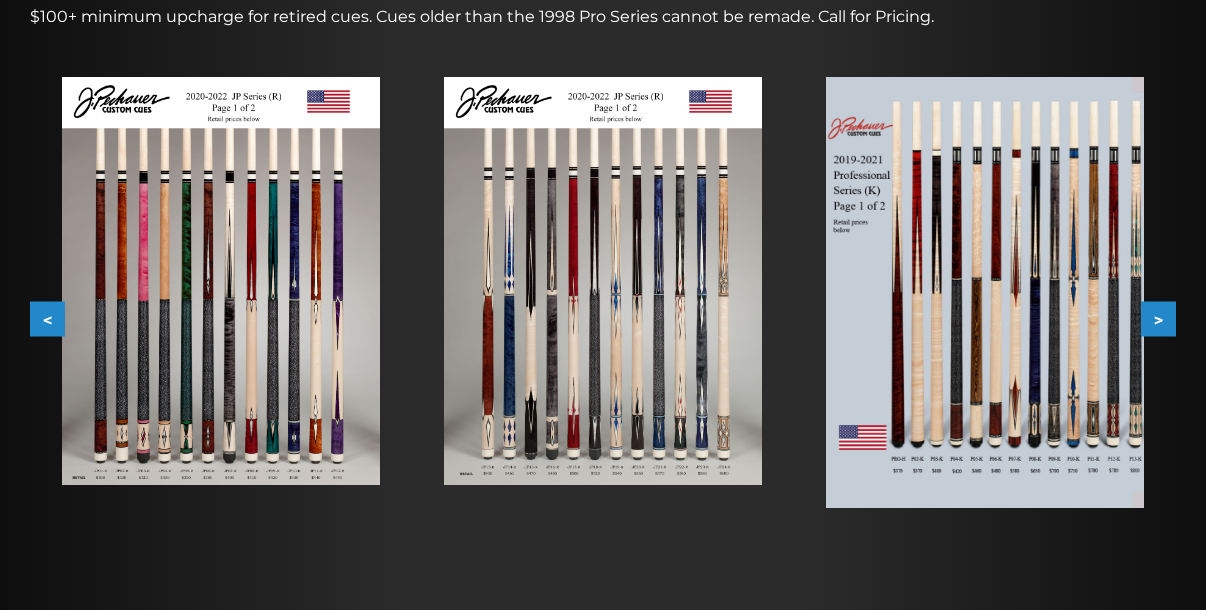 click on ">" at bounding box center [1158, 319] 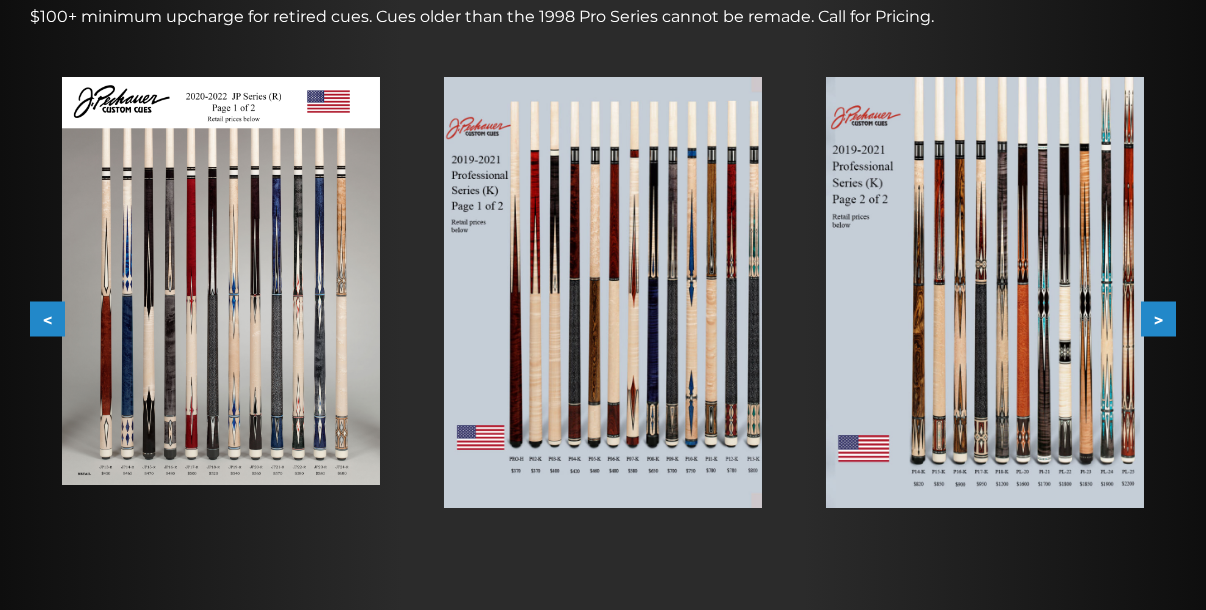 click on ">" at bounding box center (1158, 319) 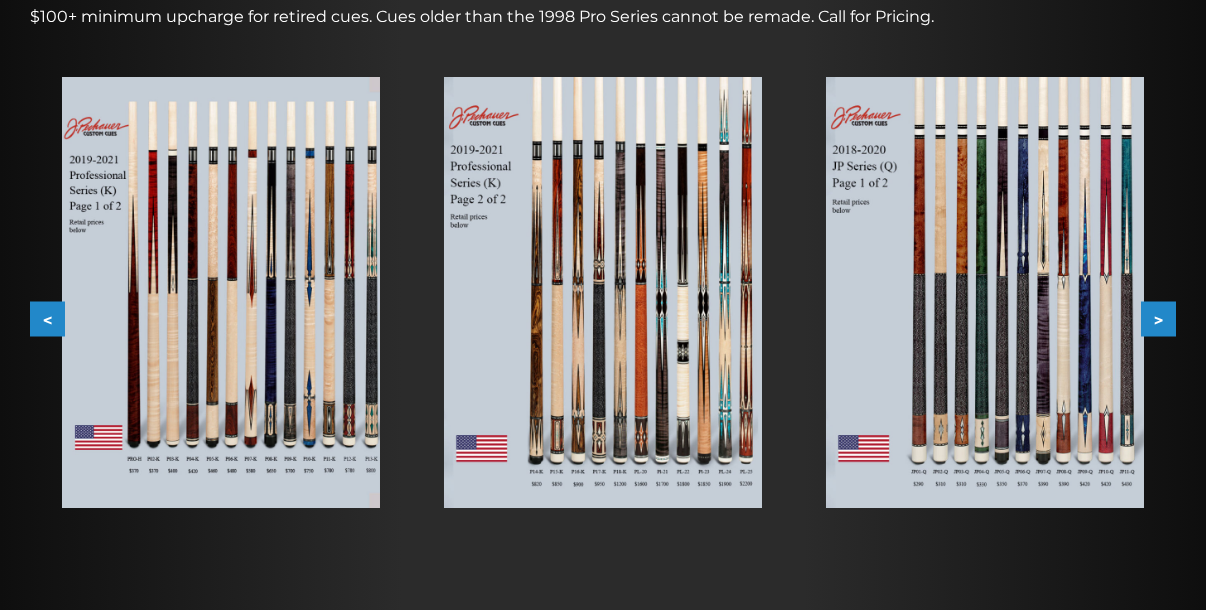 click on ">" at bounding box center [1158, 319] 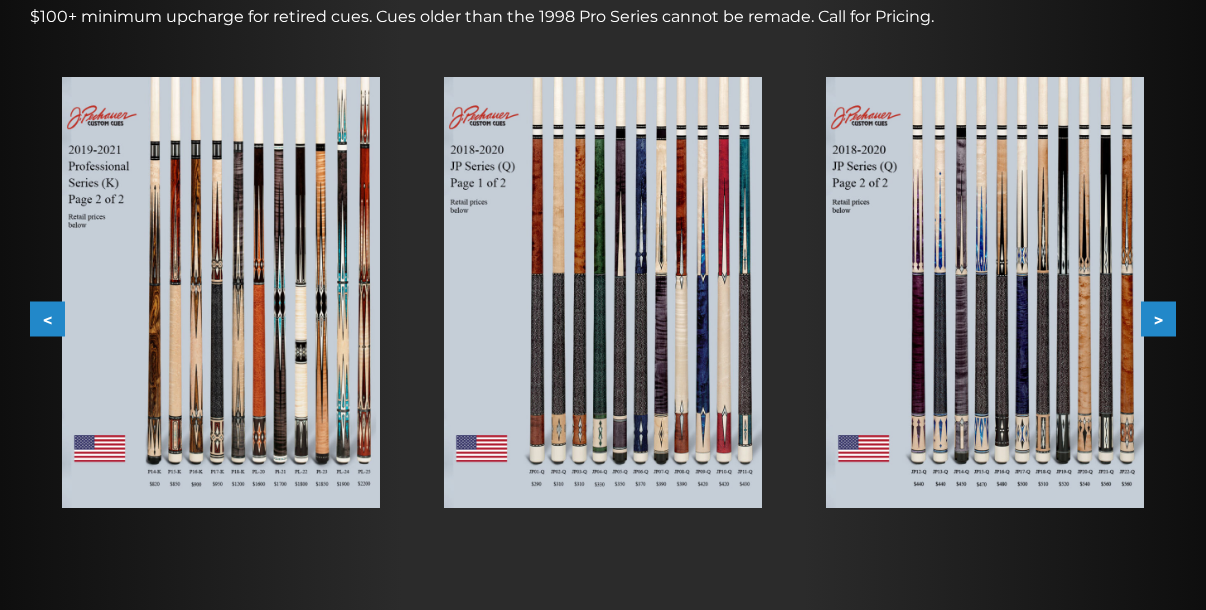 click on ">" at bounding box center [1158, 319] 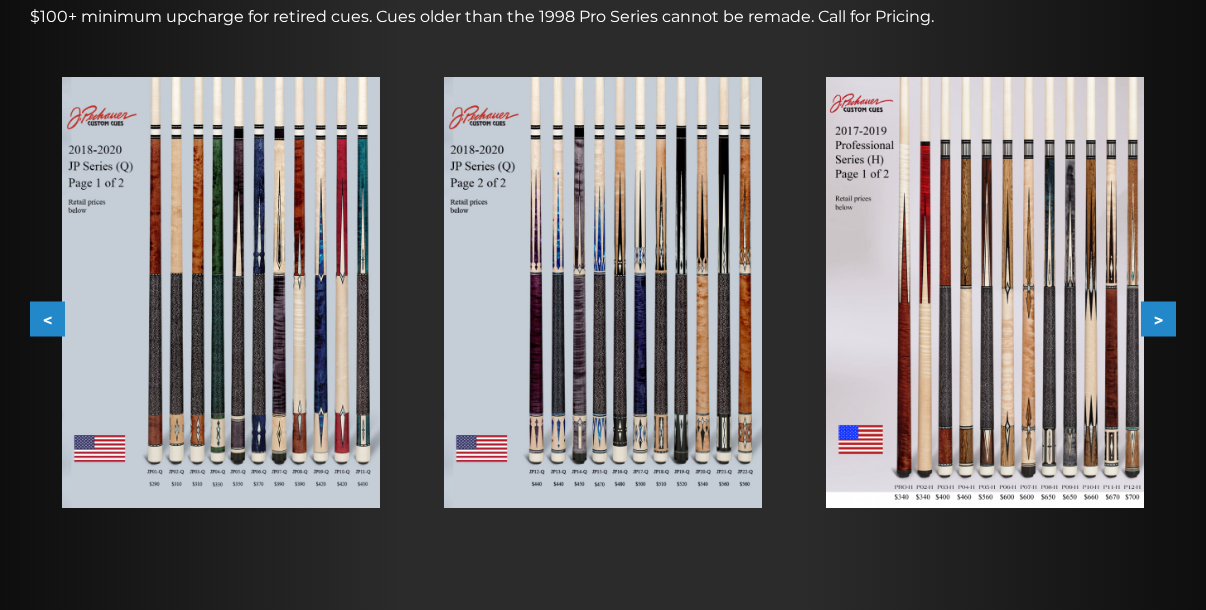 type 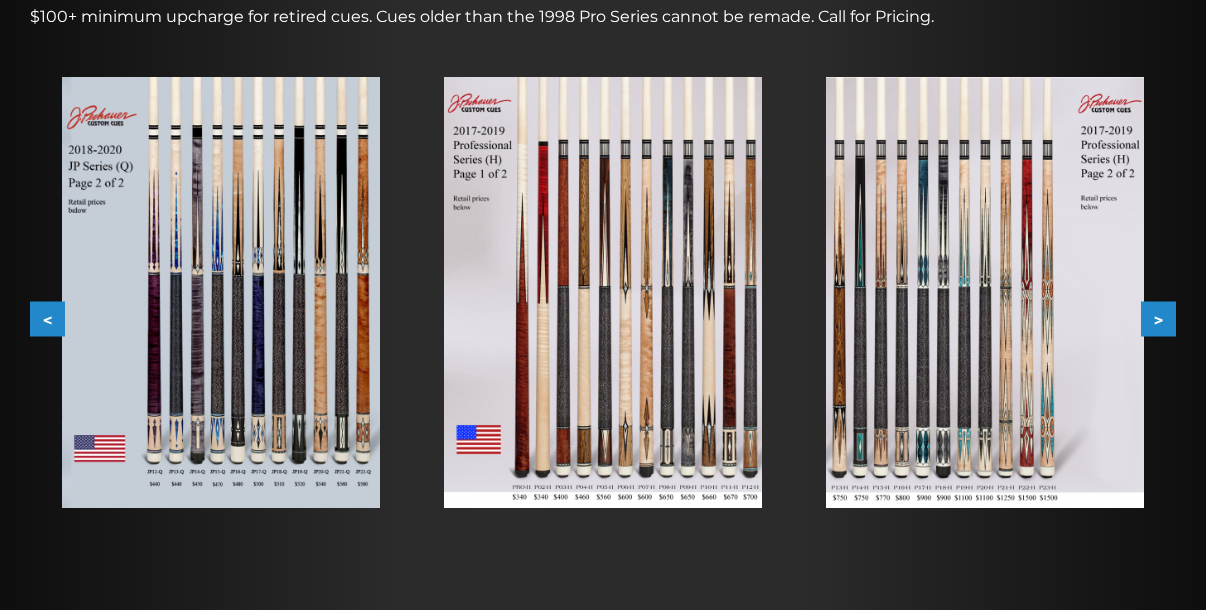 click on ">" at bounding box center (1158, 319) 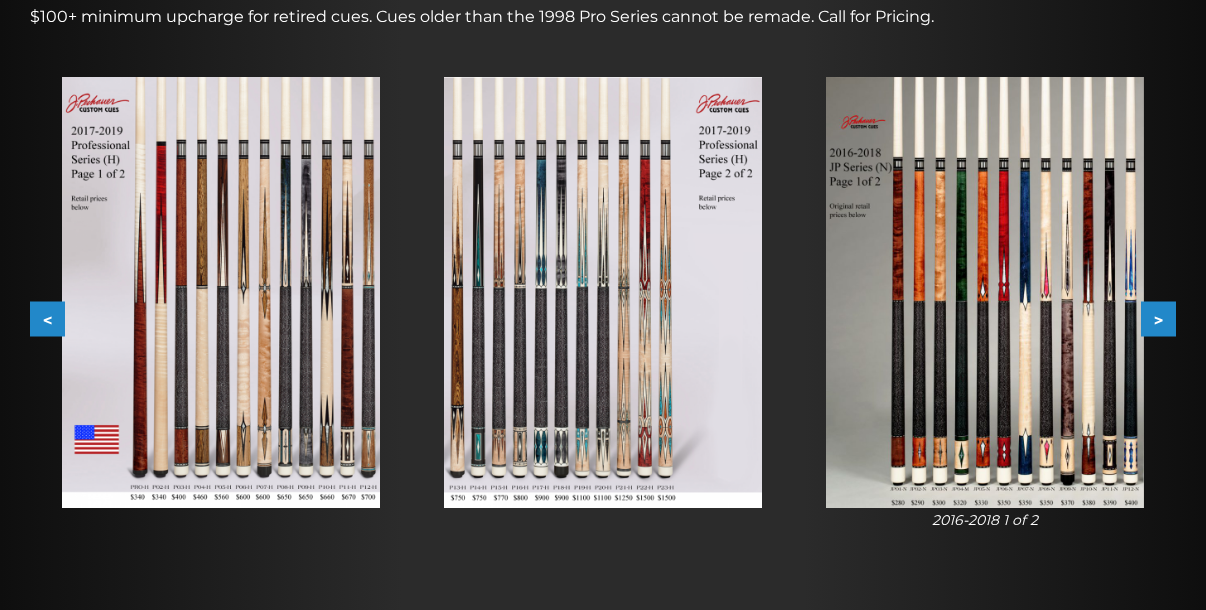 click on ">" at bounding box center [1158, 319] 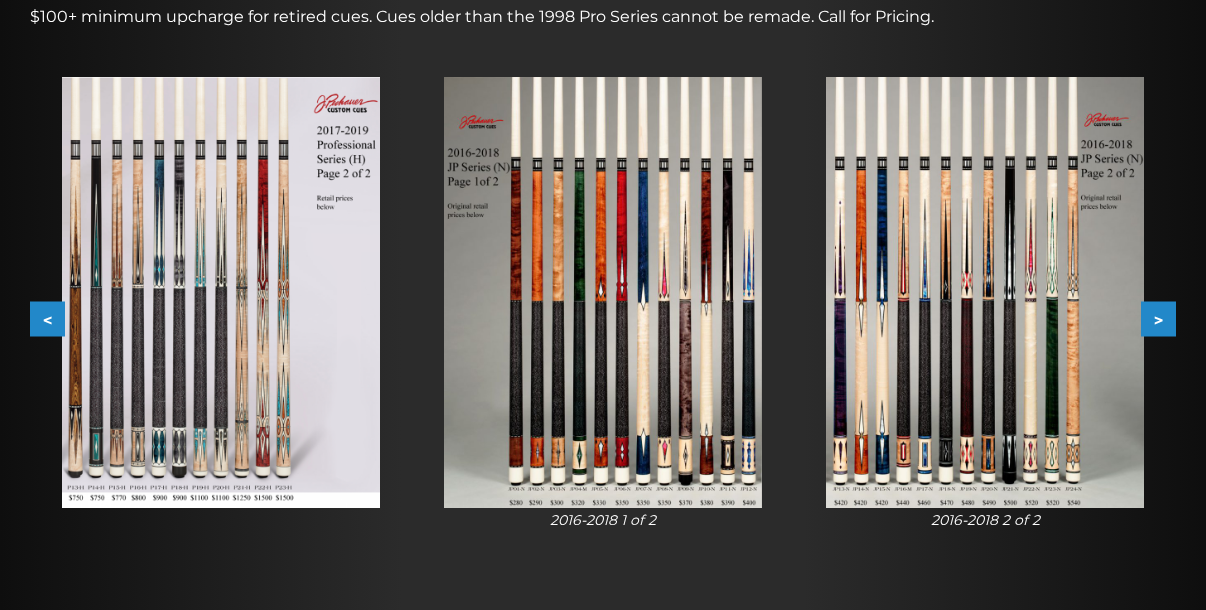 click on ">" at bounding box center [1158, 319] 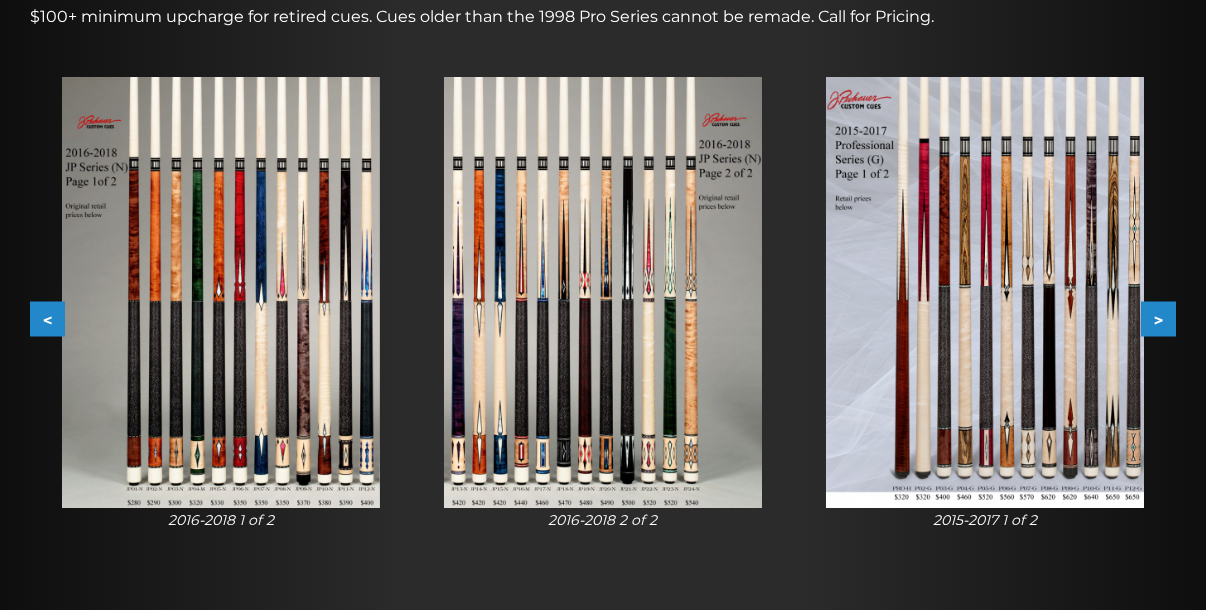 click on ">" at bounding box center (1158, 319) 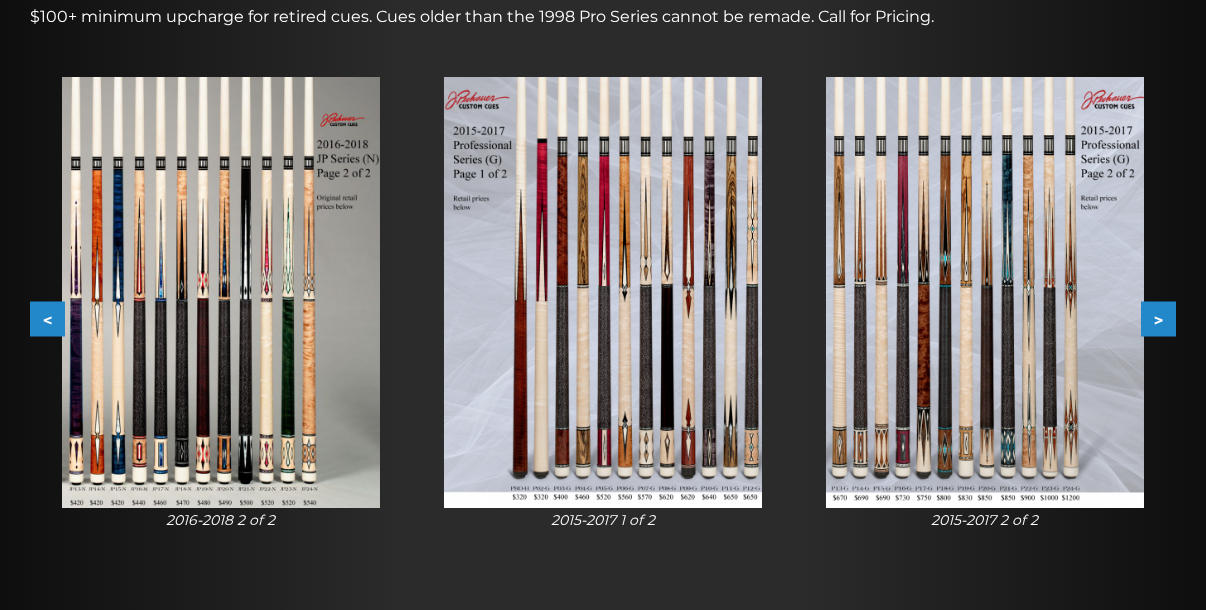 click on ">" at bounding box center (1158, 319) 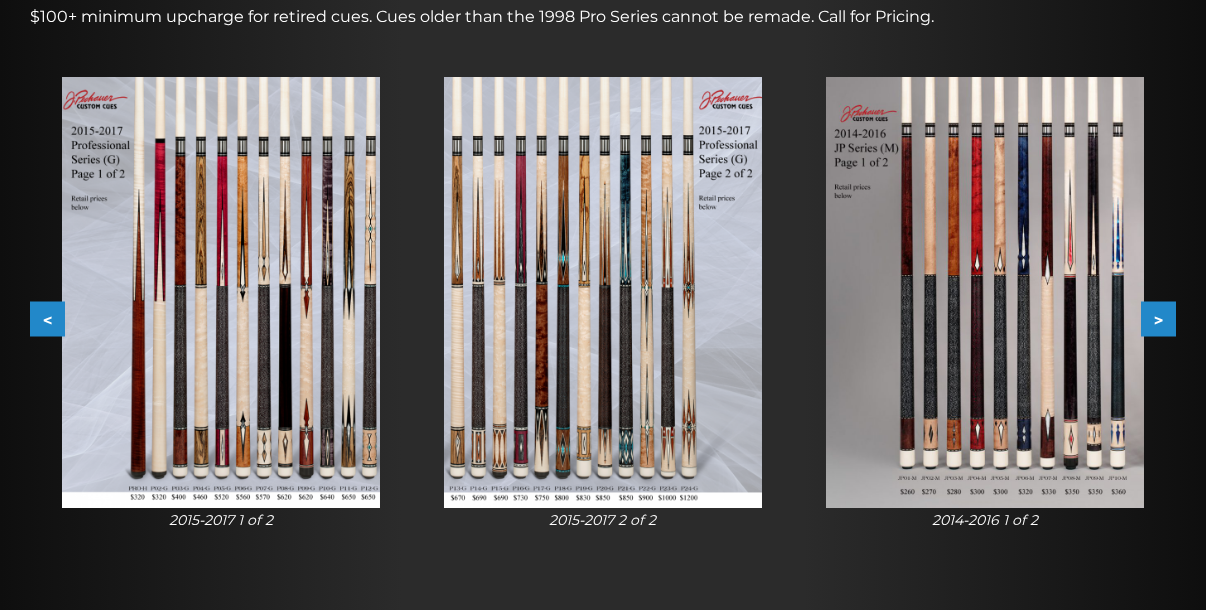 click on ">" at bounding box center (1158, 319) 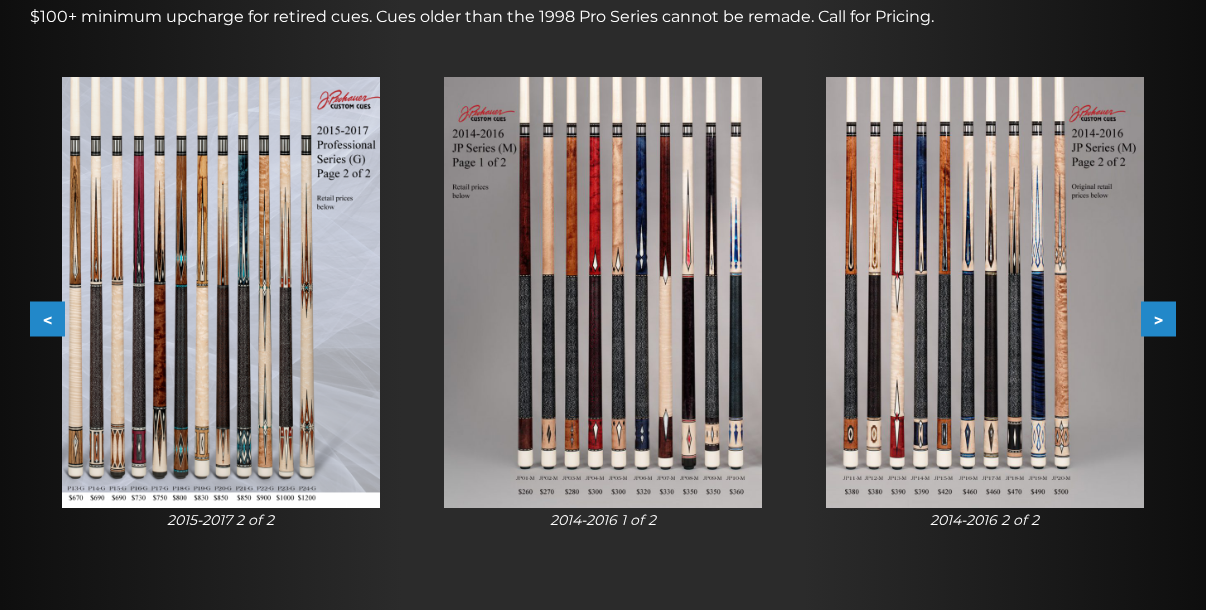 click on ">" at bounding box center [1158, 319] 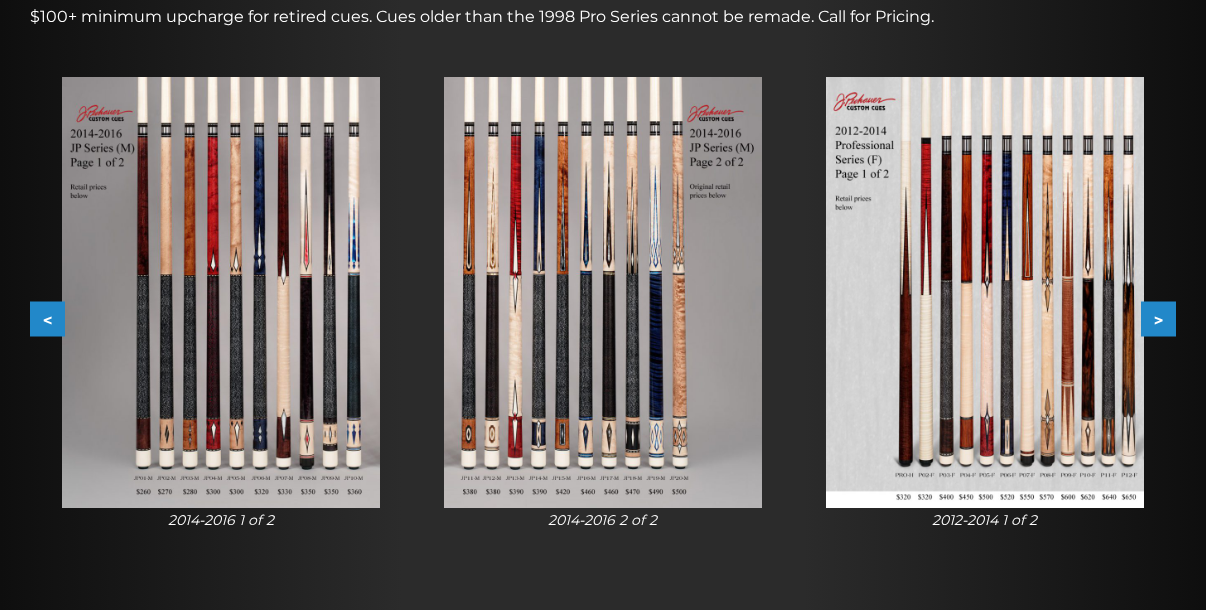 click on ">" at bounding box center [1158, 319] 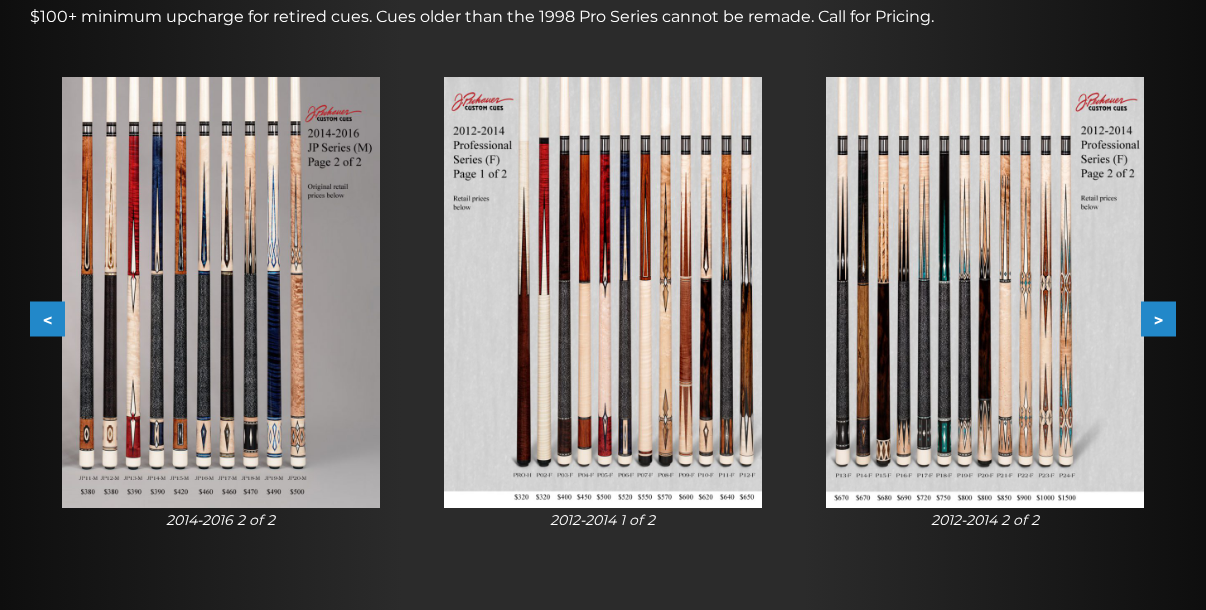 click on ">" at bounding box center [1158, 319] 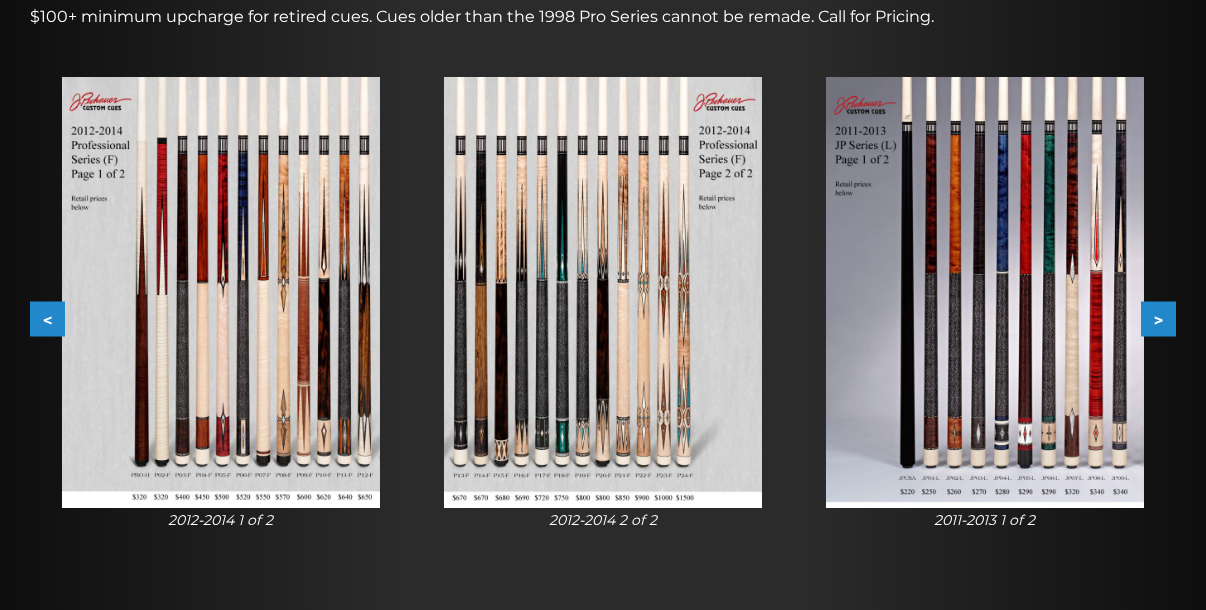 click at bounding box center [985, 292] 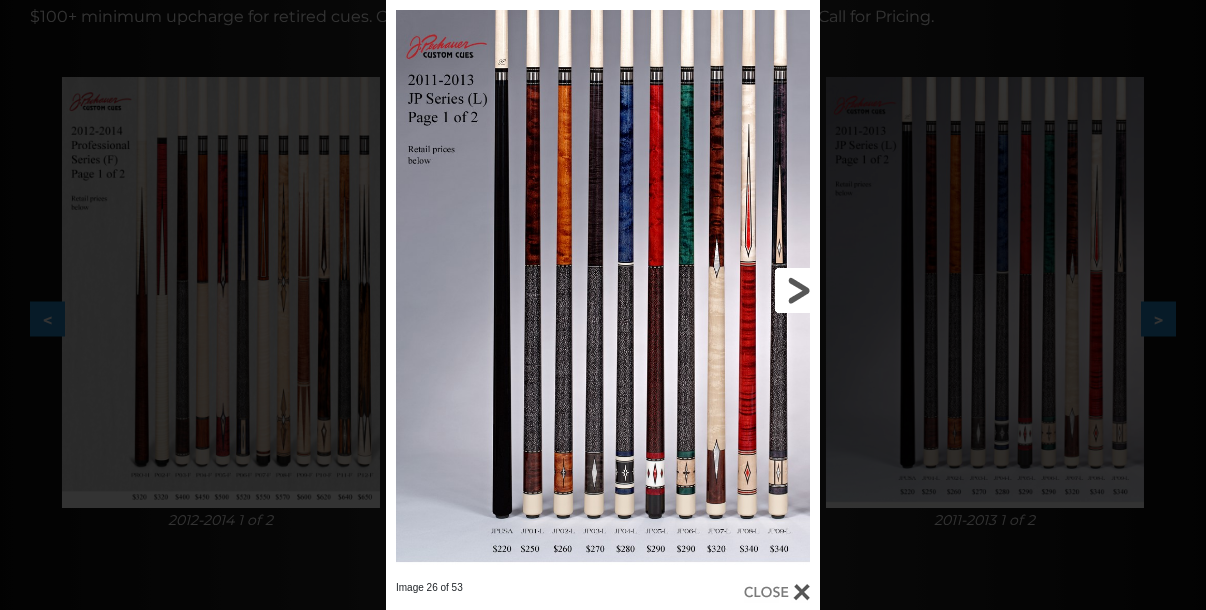 click at bounding box center (722, 290) 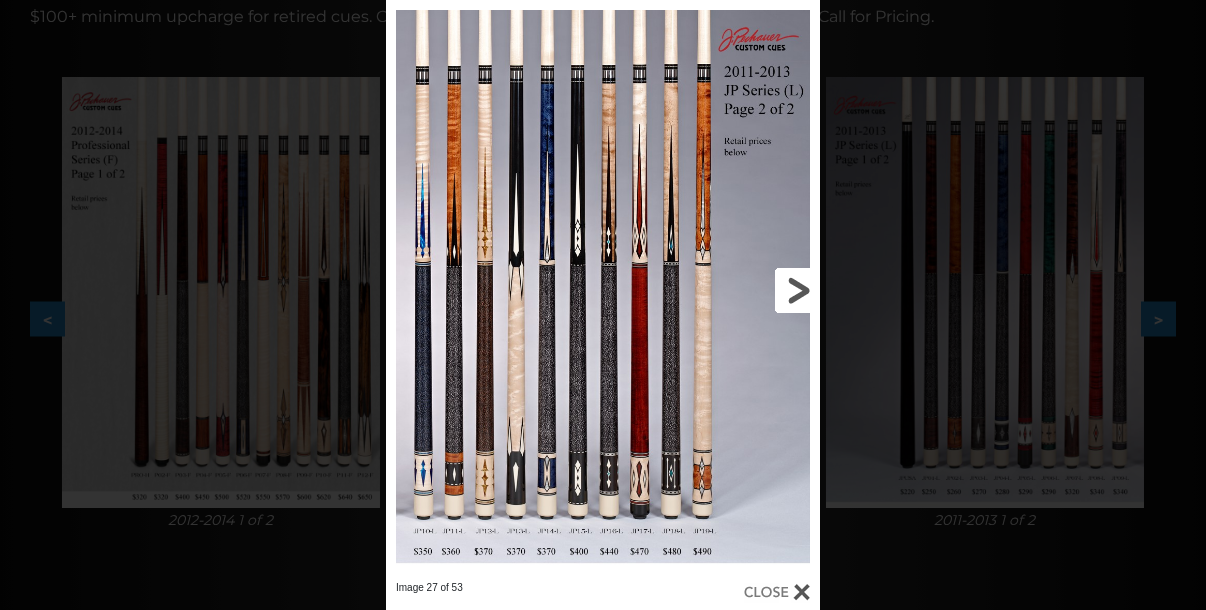 click at bounding box center (722, 290) 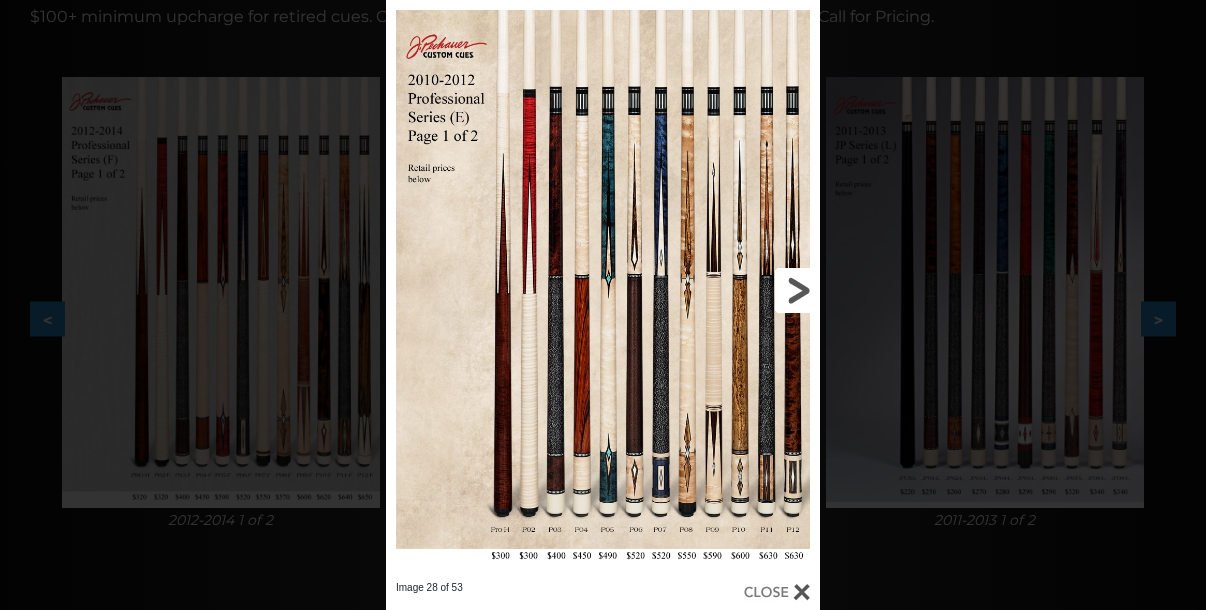 click at bounding box center (722, 290) 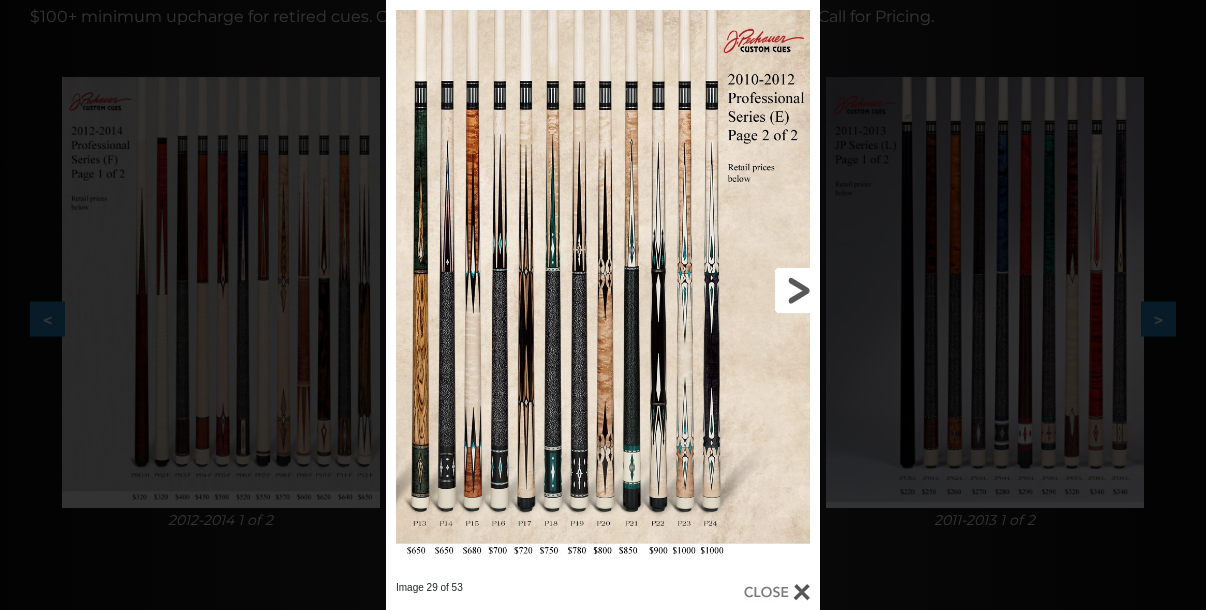 click at bounding box center (722, 290) 